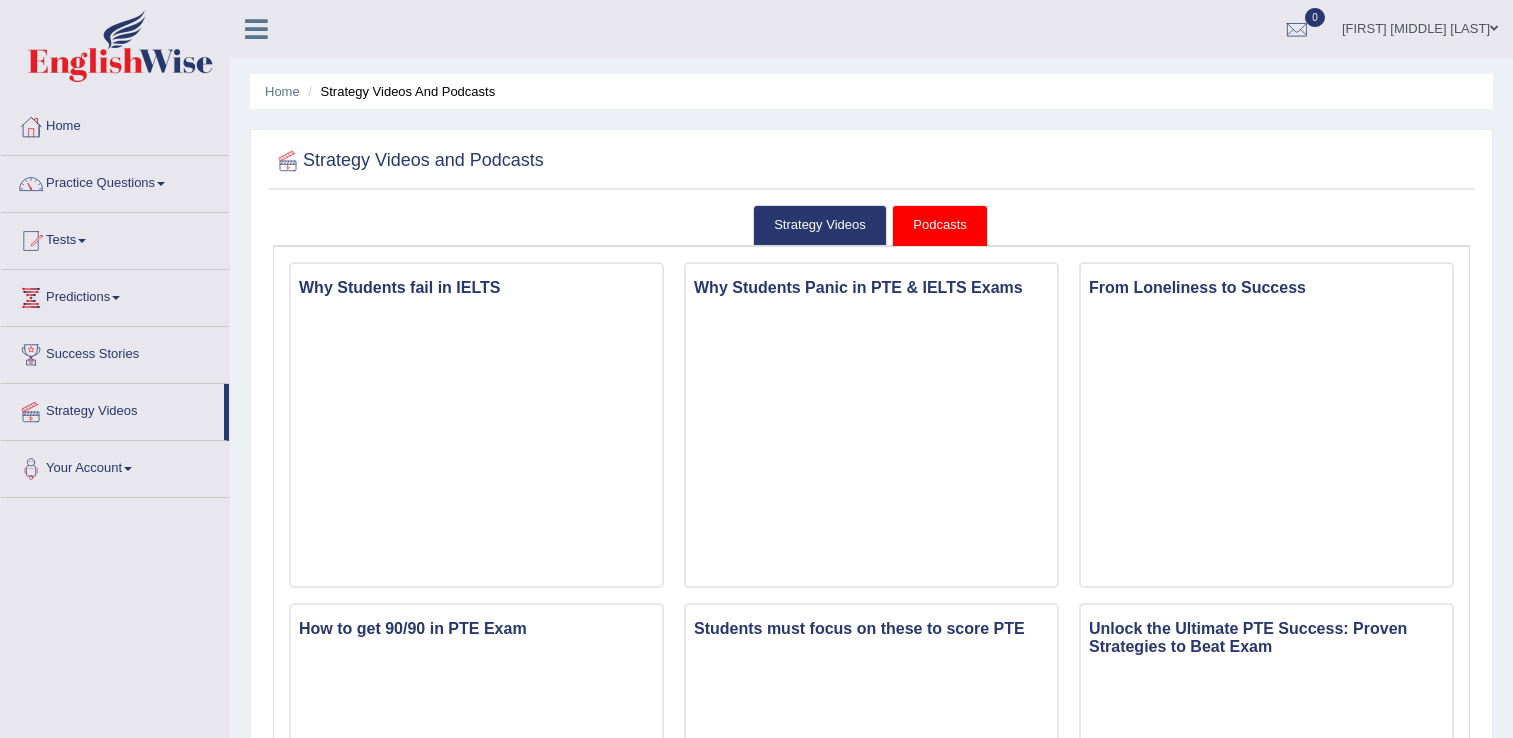 scroll, scrollTop: 0, scrollLeft: 0, axis: both 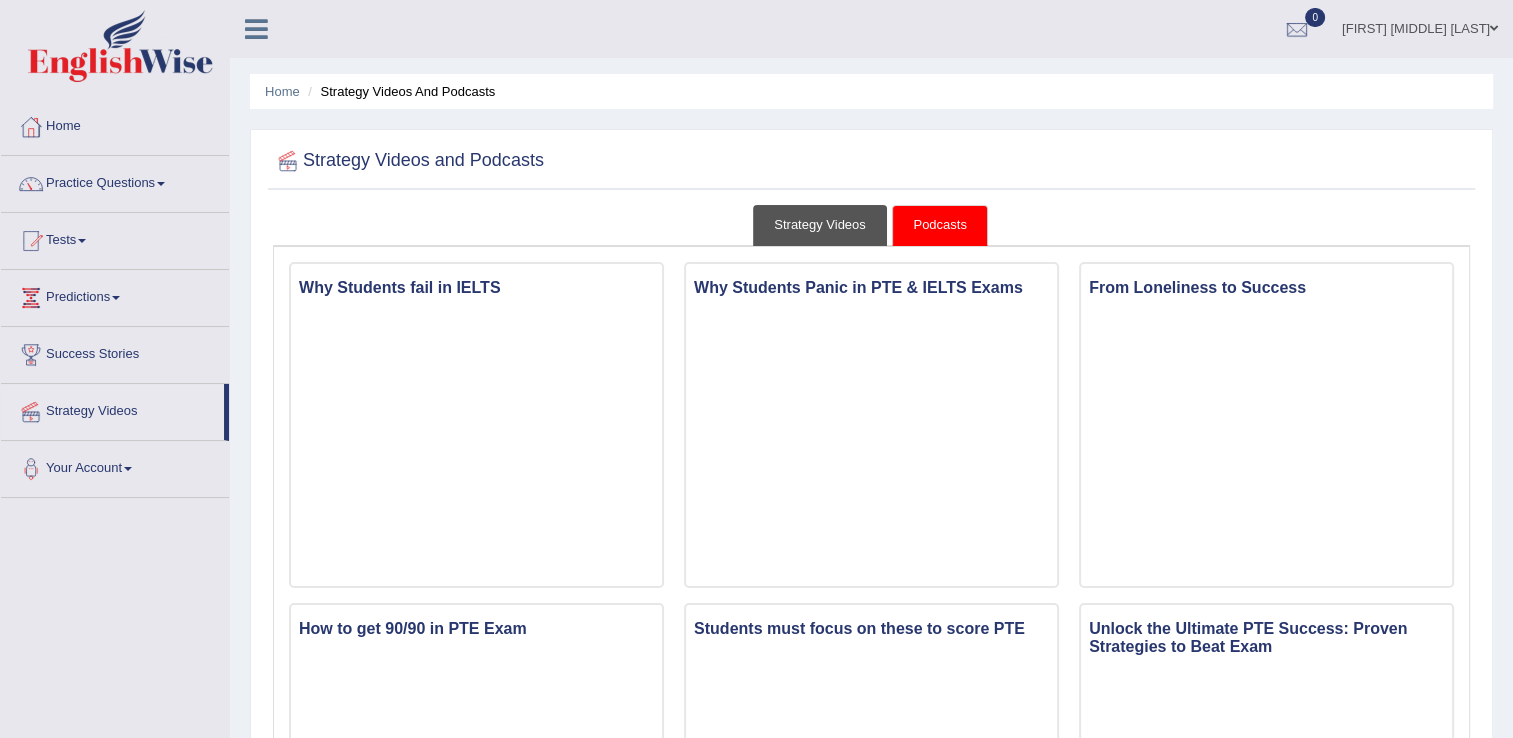 click on "Strategy Videos" at bounding box center (820, 225) 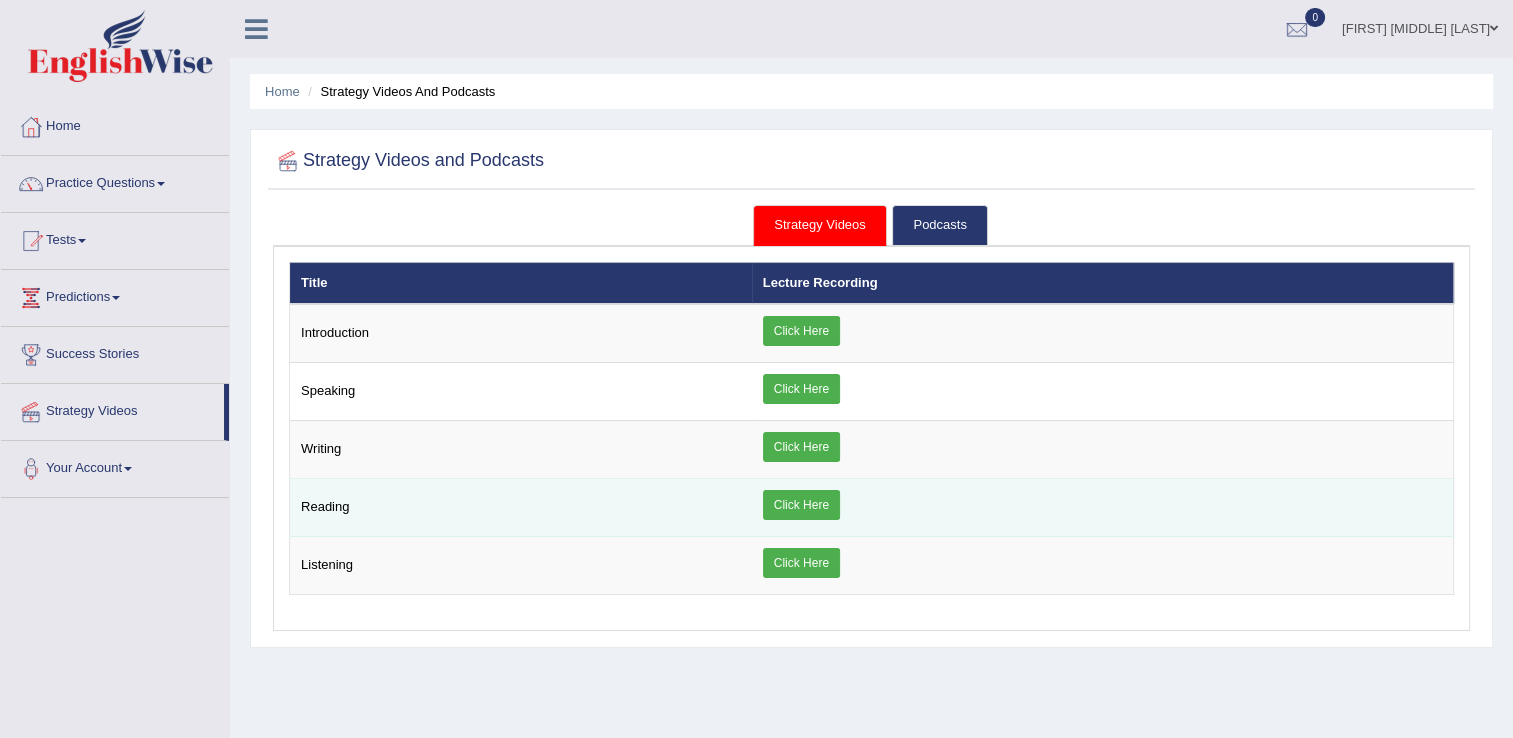 click on "Click Here" at bounding box center (801, 505) 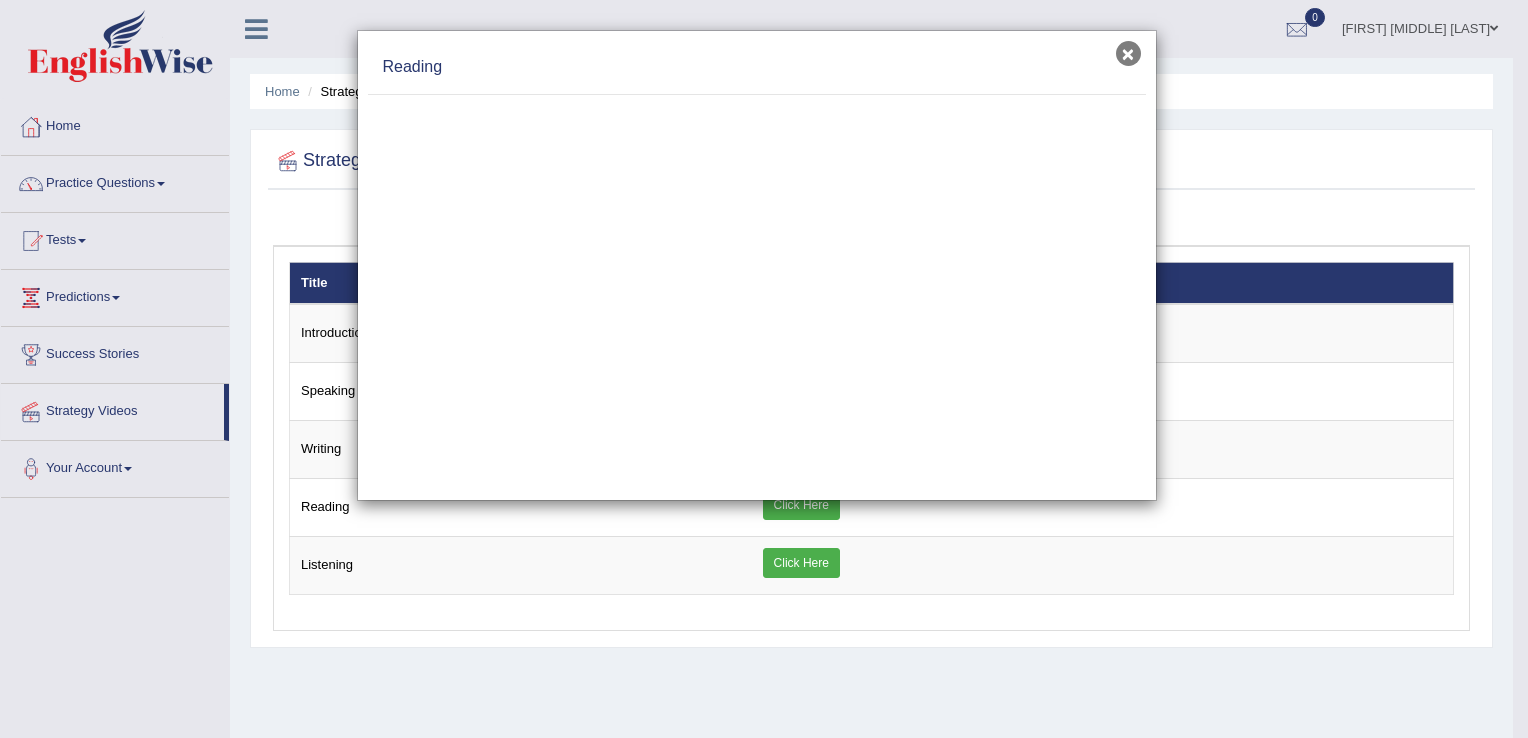 click on "×" at bounding box center (1128, 53) 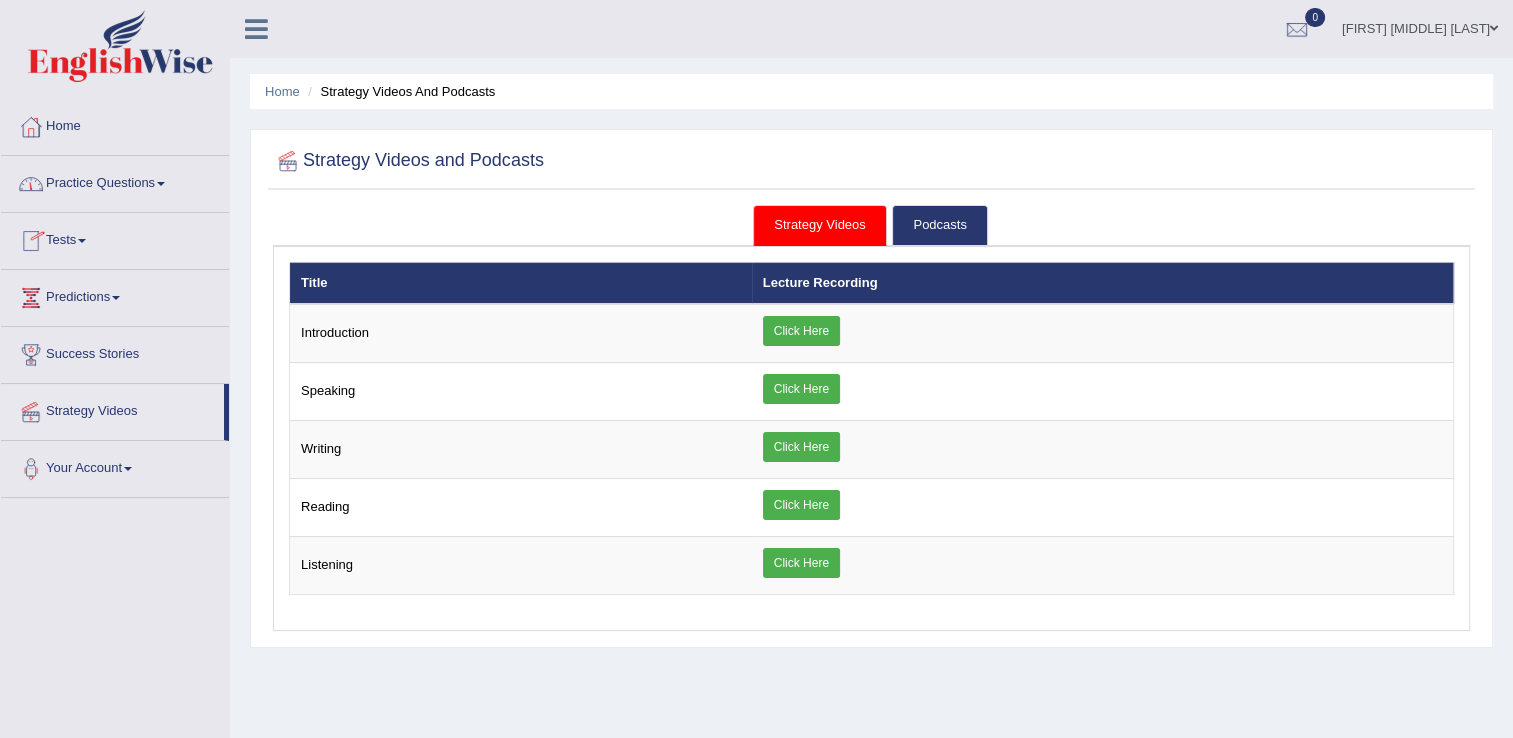 click on "Practice Questions" at bounding box center (115, 181) 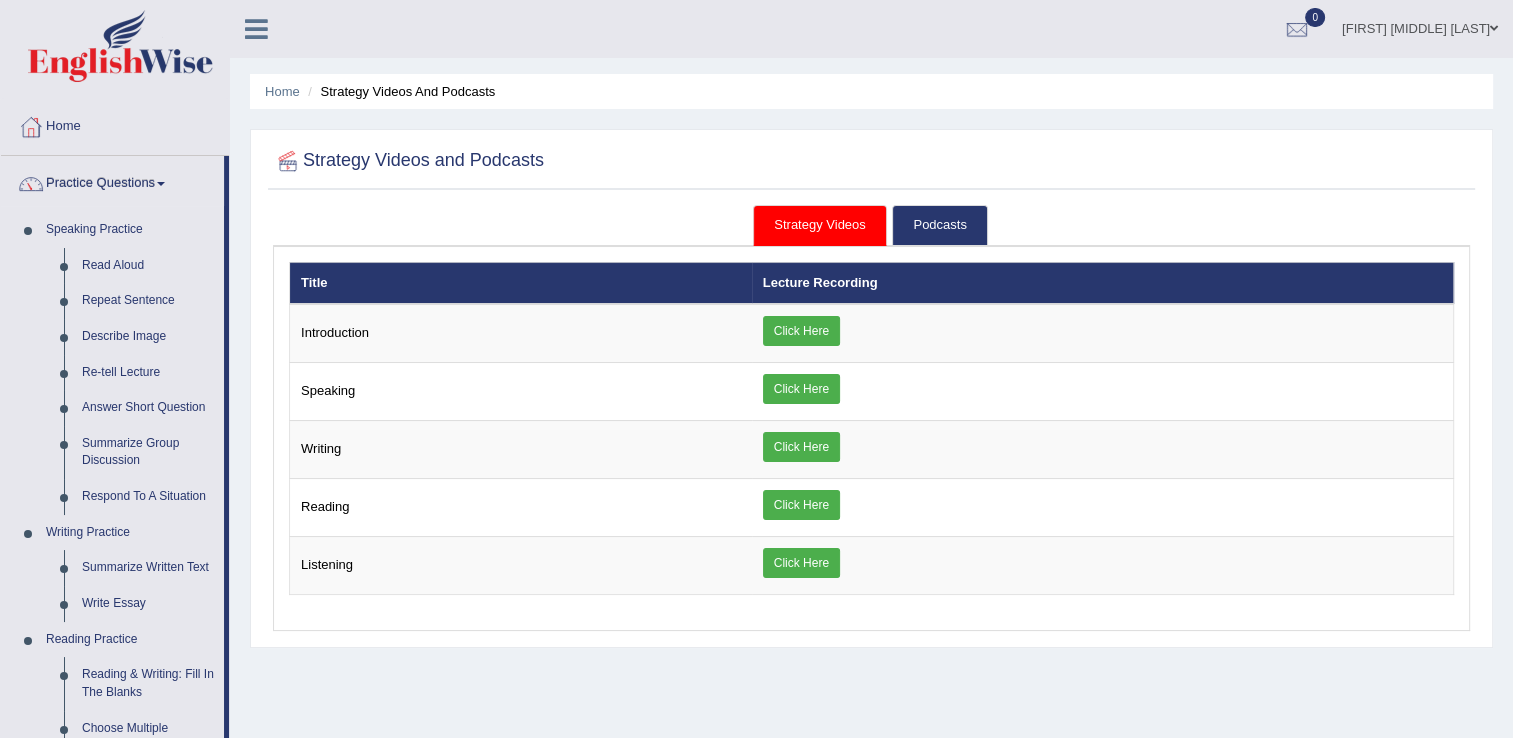 drag, startPoint x: 229, startPoint y: 559, endPoint x: 232, endPoint y: 591, distance: 32.140316 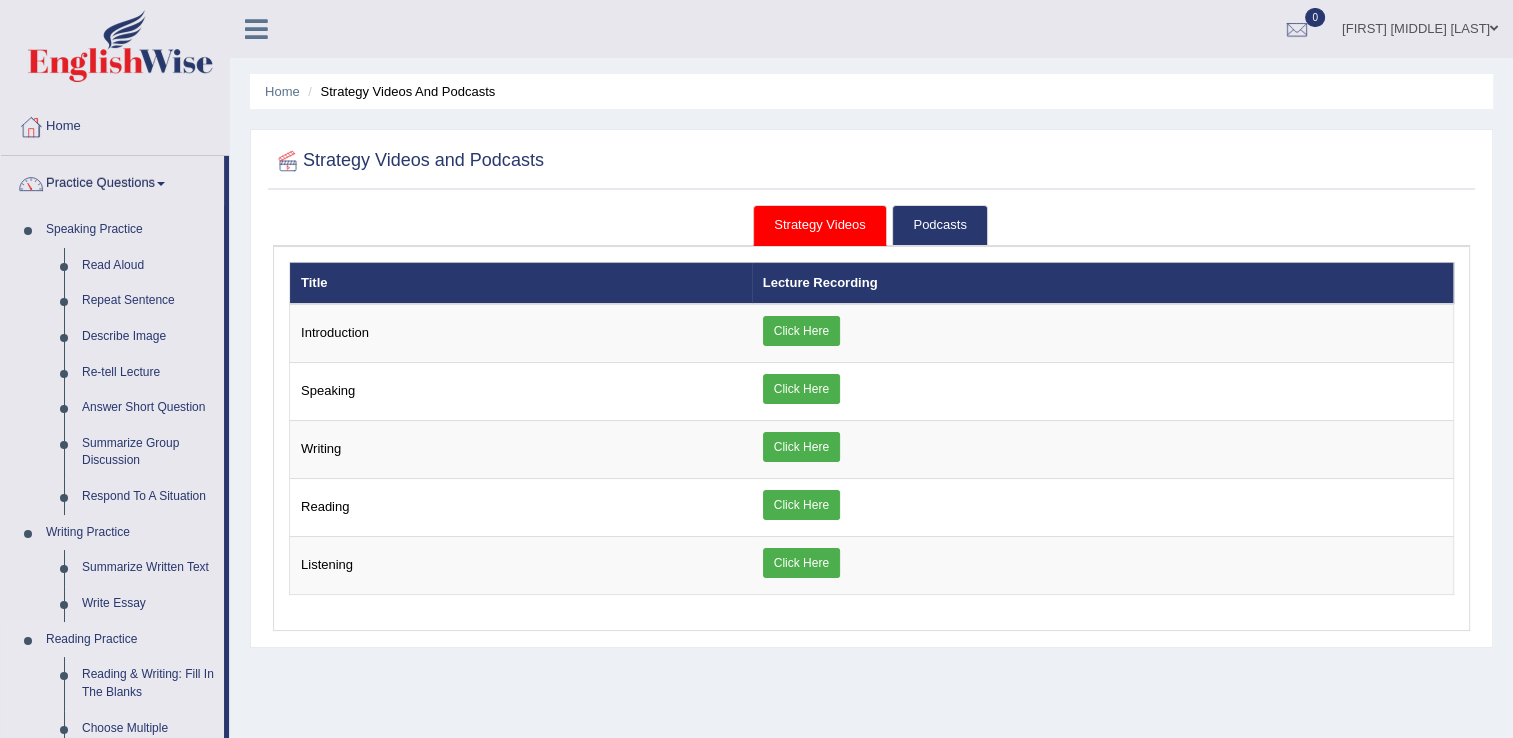 drag, startPoint x: 232, startPoint y: 591, endPoint x: 210, endPoint y: 624, distance: 39.661064 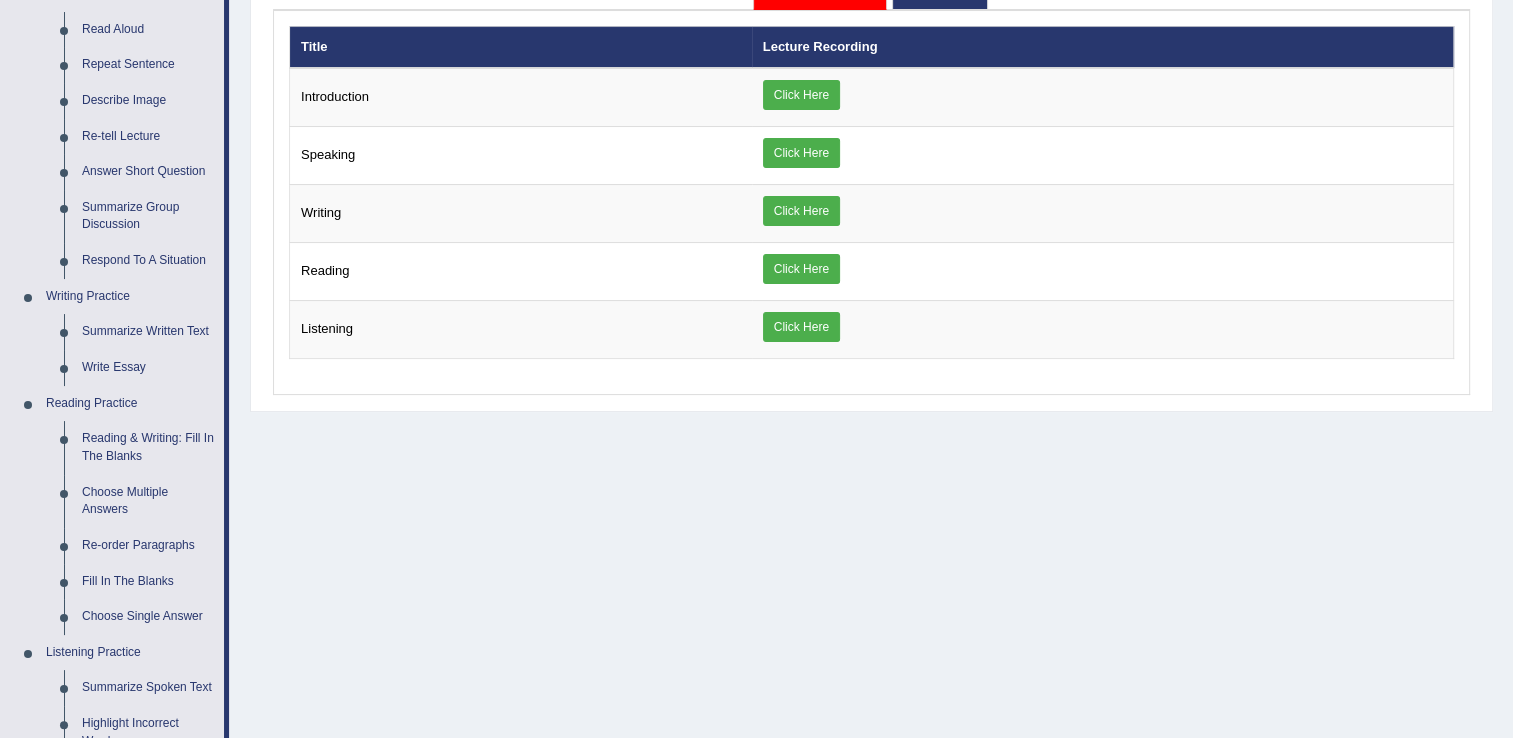 scroll, scrollTop: 263, scrollLeft: 0, axis: vertical 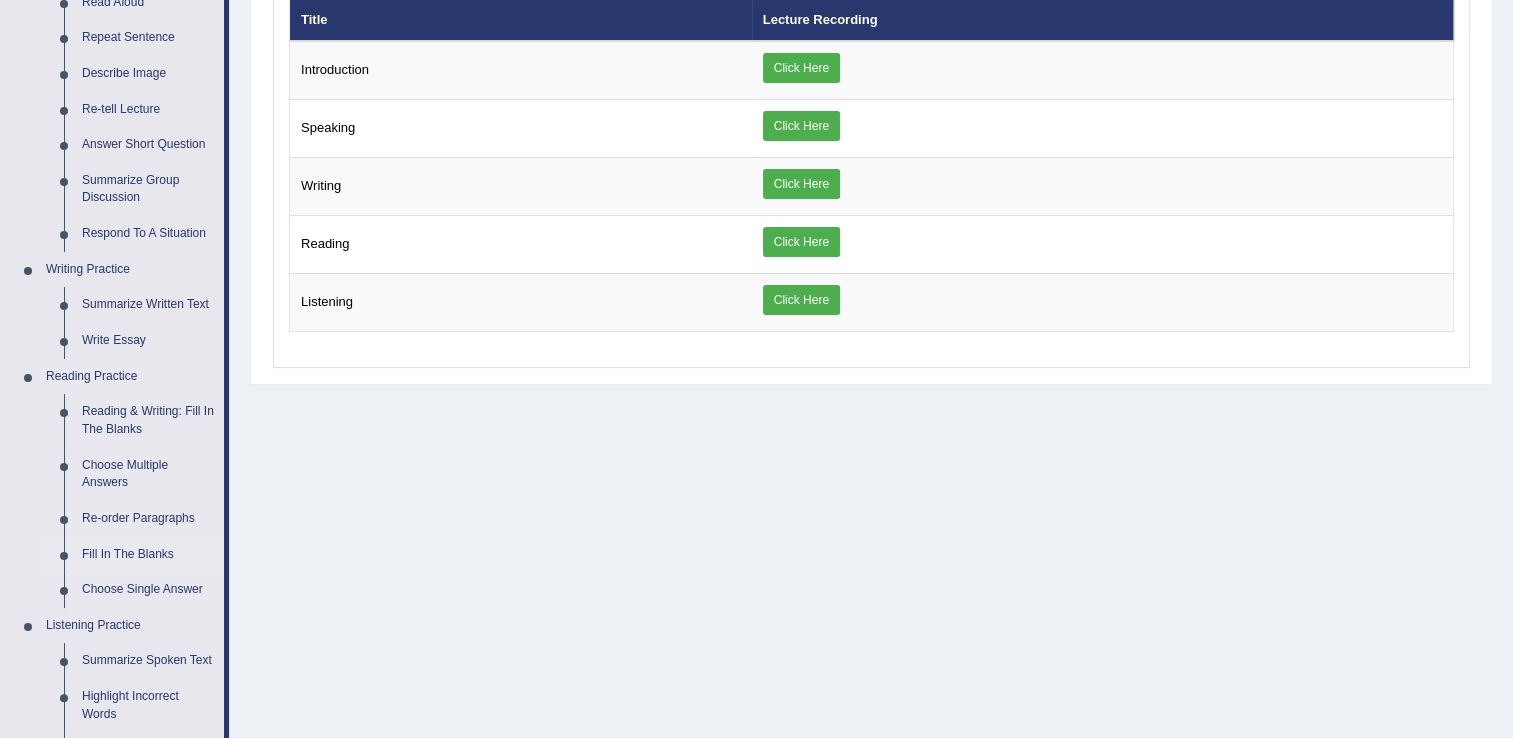 click on "Fill In The Blanks" at bounding box center [148, 555] 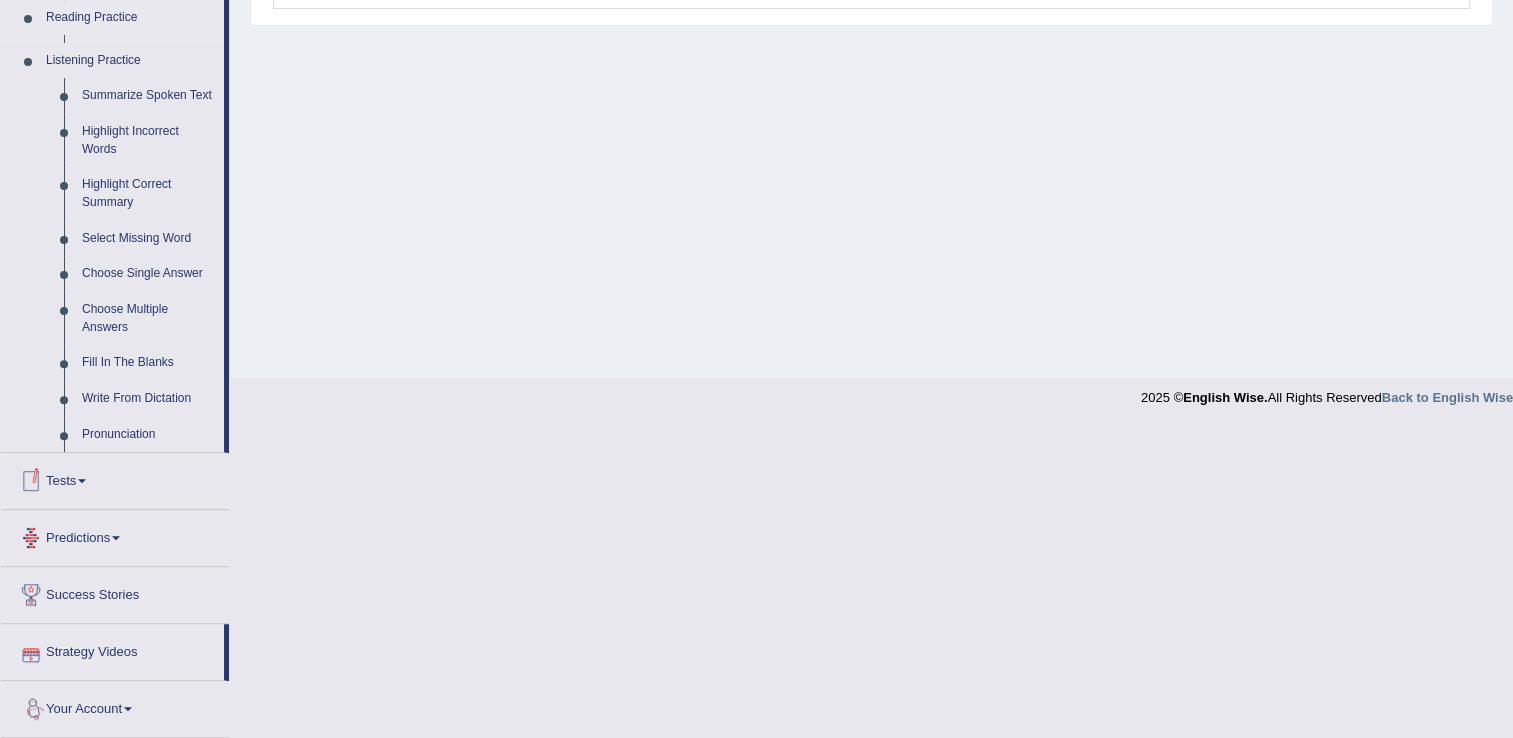 scroll, scrollTop: 690, scrollLeft: 0, axis: vertical 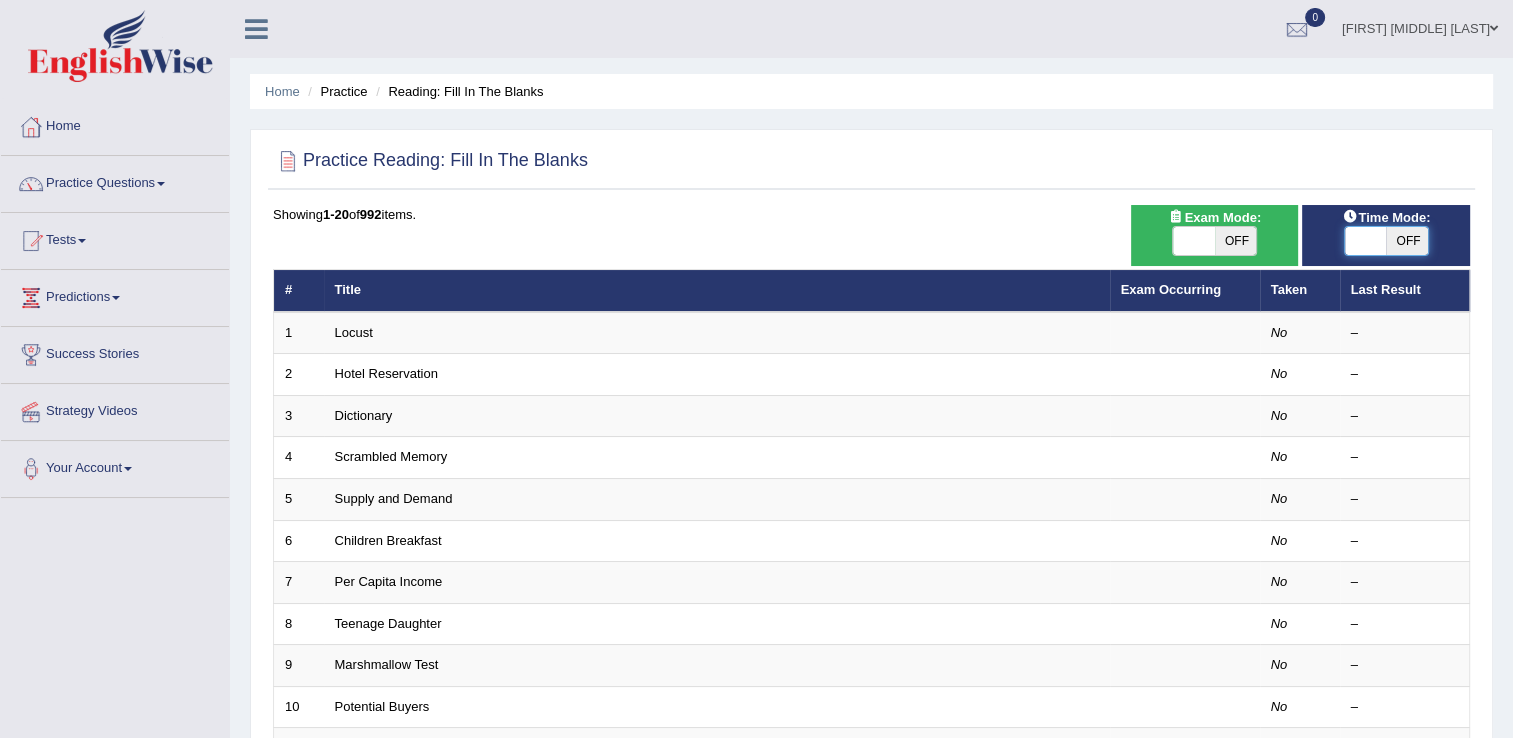 click at bounding box center [1366, 241] 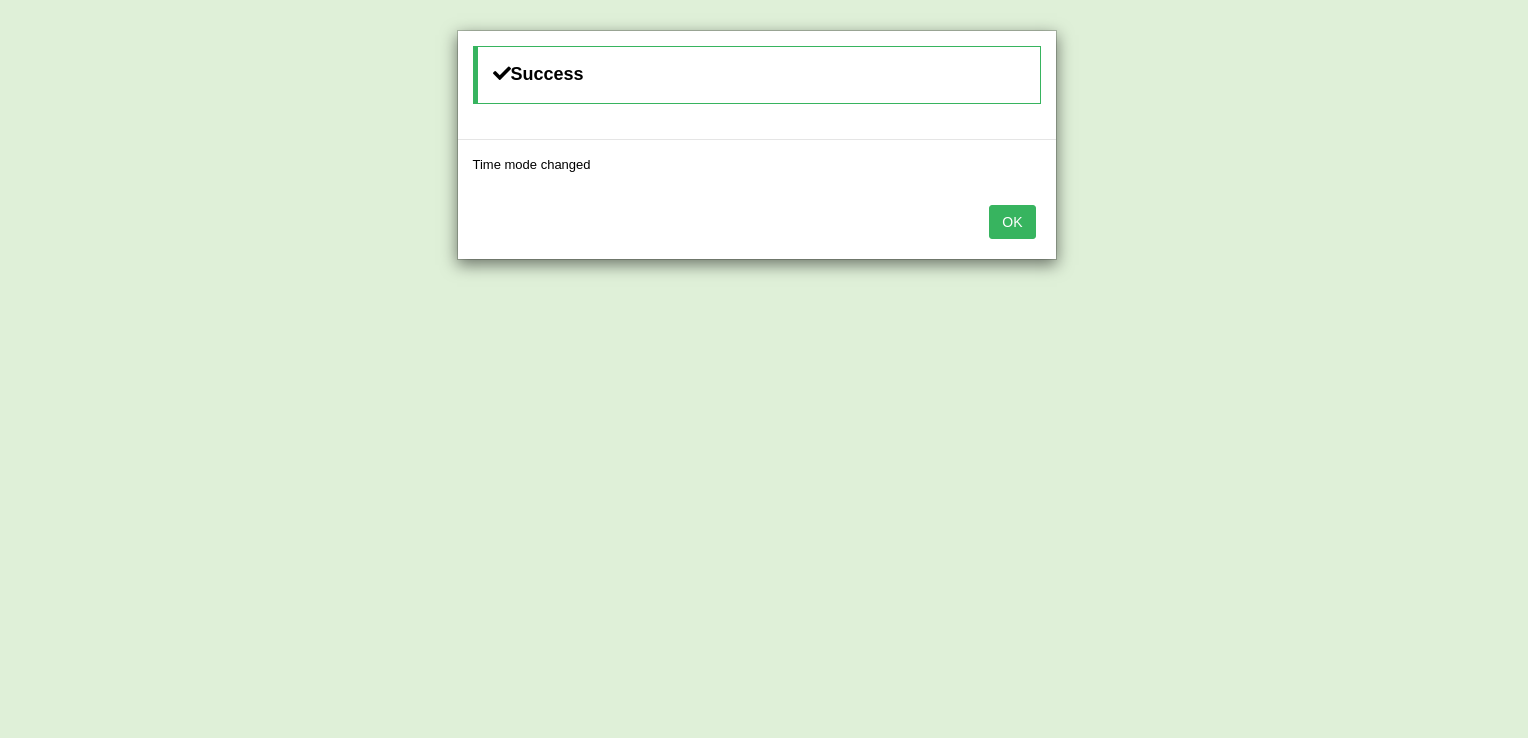 click on "OK" at bounding box center (1012, 222) 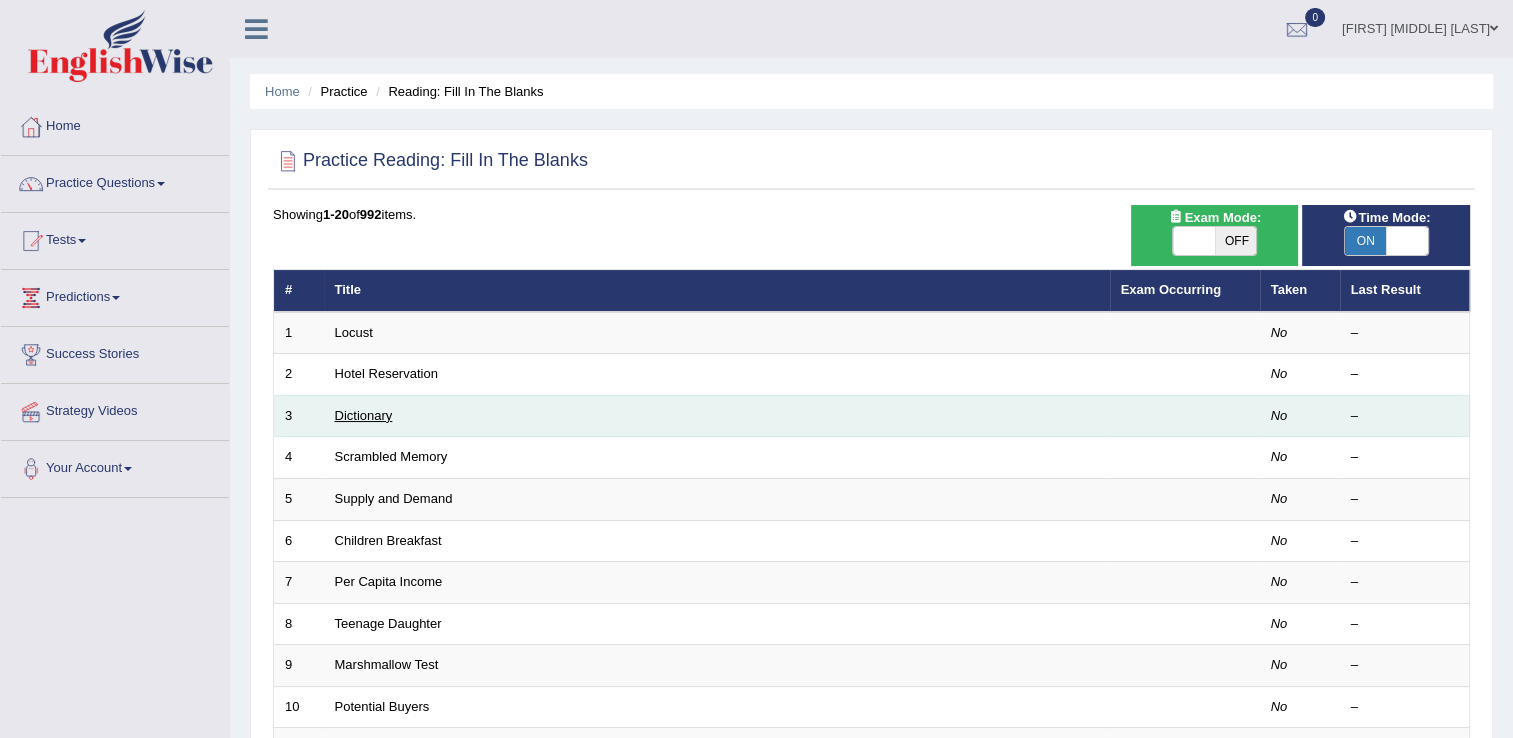 click on "Dictionary" at bounding box center (364, 415) 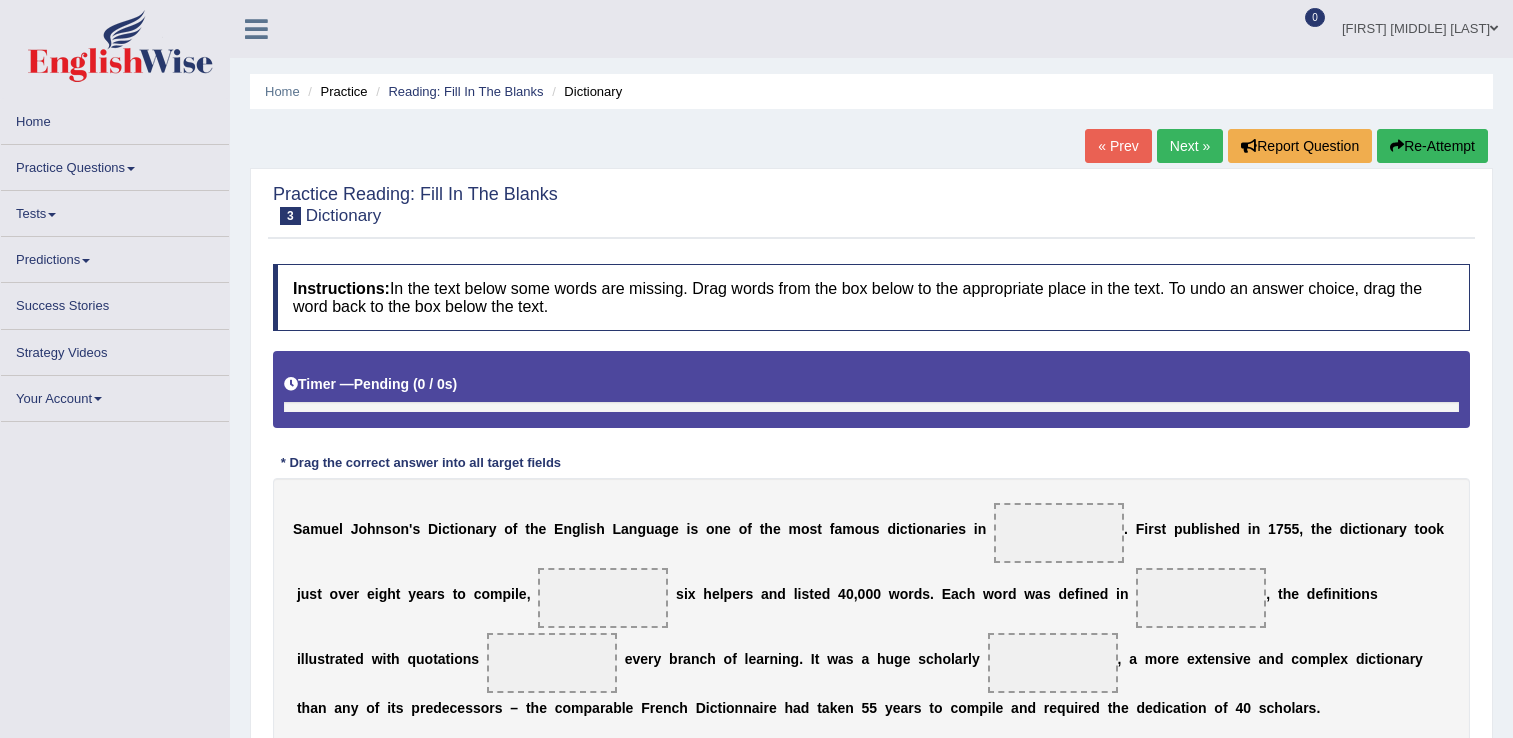 scroll, scrollTop: 0, scrollLeft: 0, axis: both 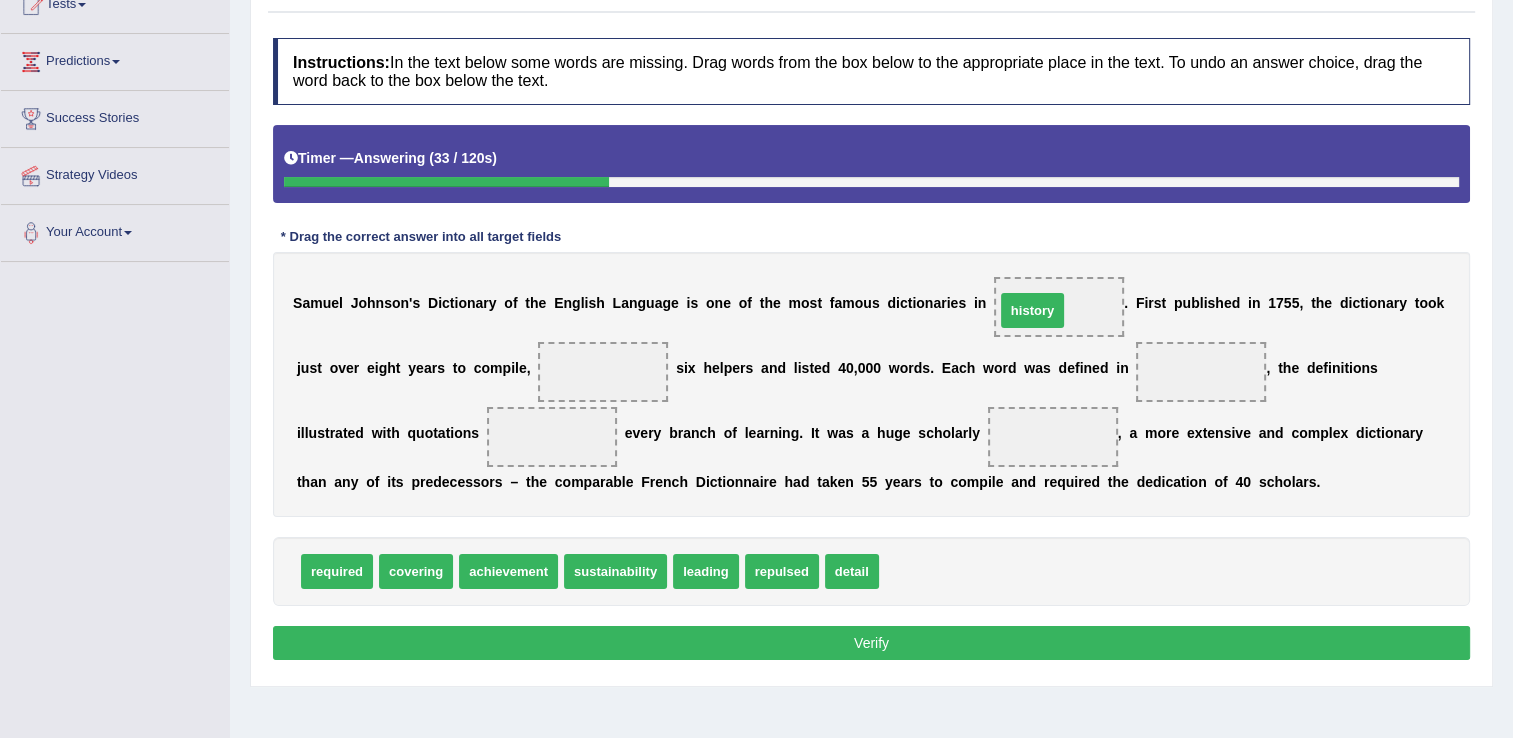 drag, startPoint x: 872, startPoint y: 563, endPoint x: 988, endPoint y: 302, distance: 285.61688 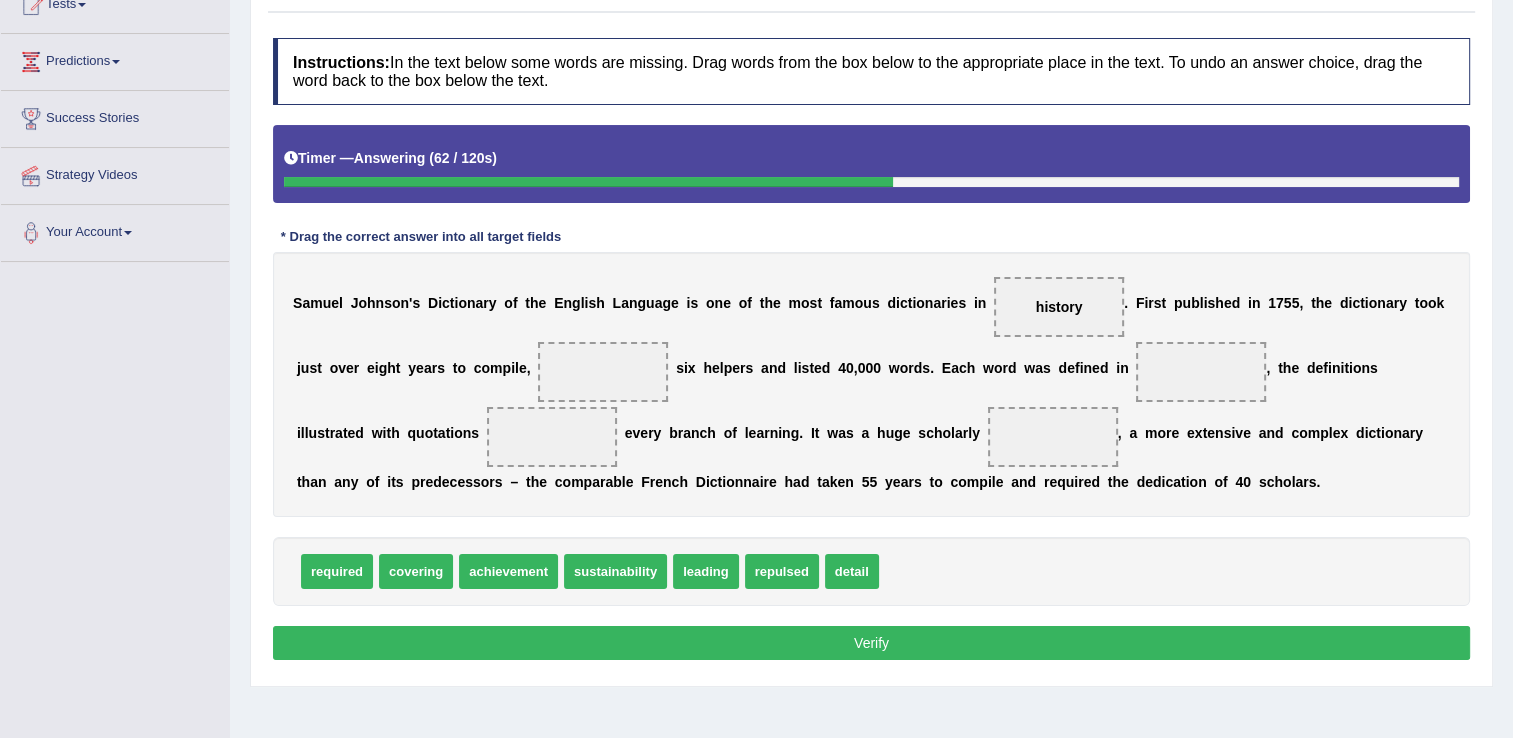 click at bounding box center (1053, 437) 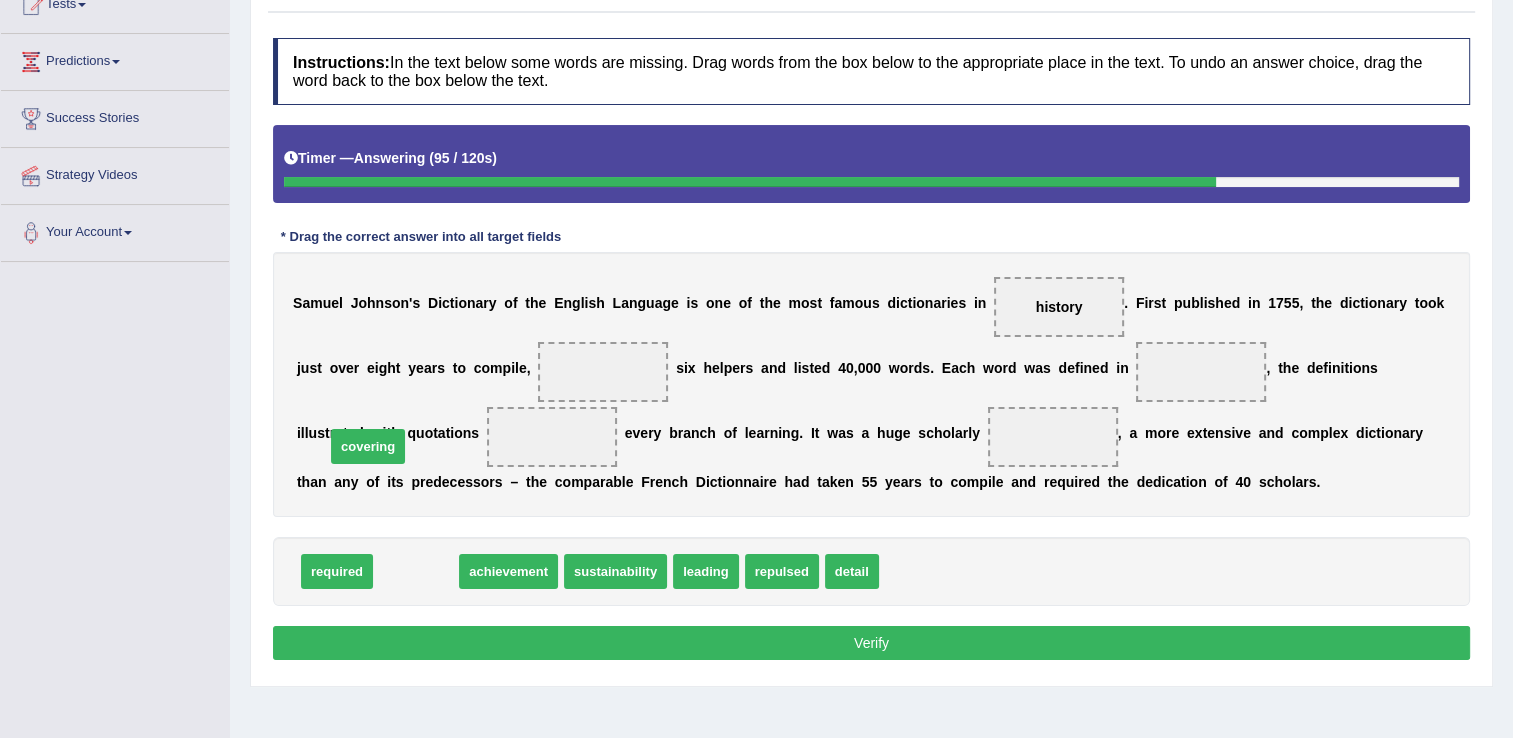 drag, startPoint x: 420, startPoint y: 567, endPoint x: 372, endPoint y: 441, distance: 134.83324 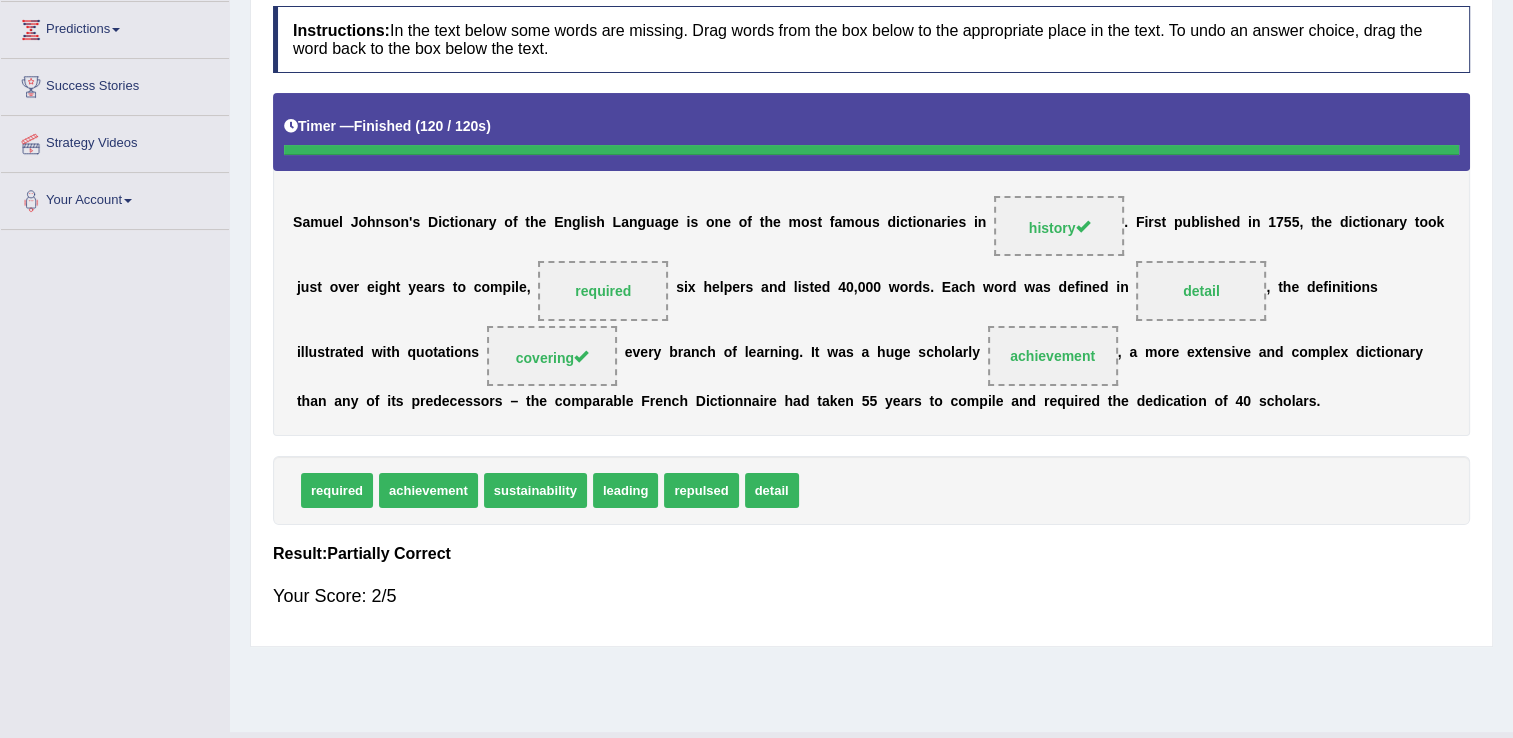 scroll, scrollTop: 312, scrollLeft: 0, axis: vertical 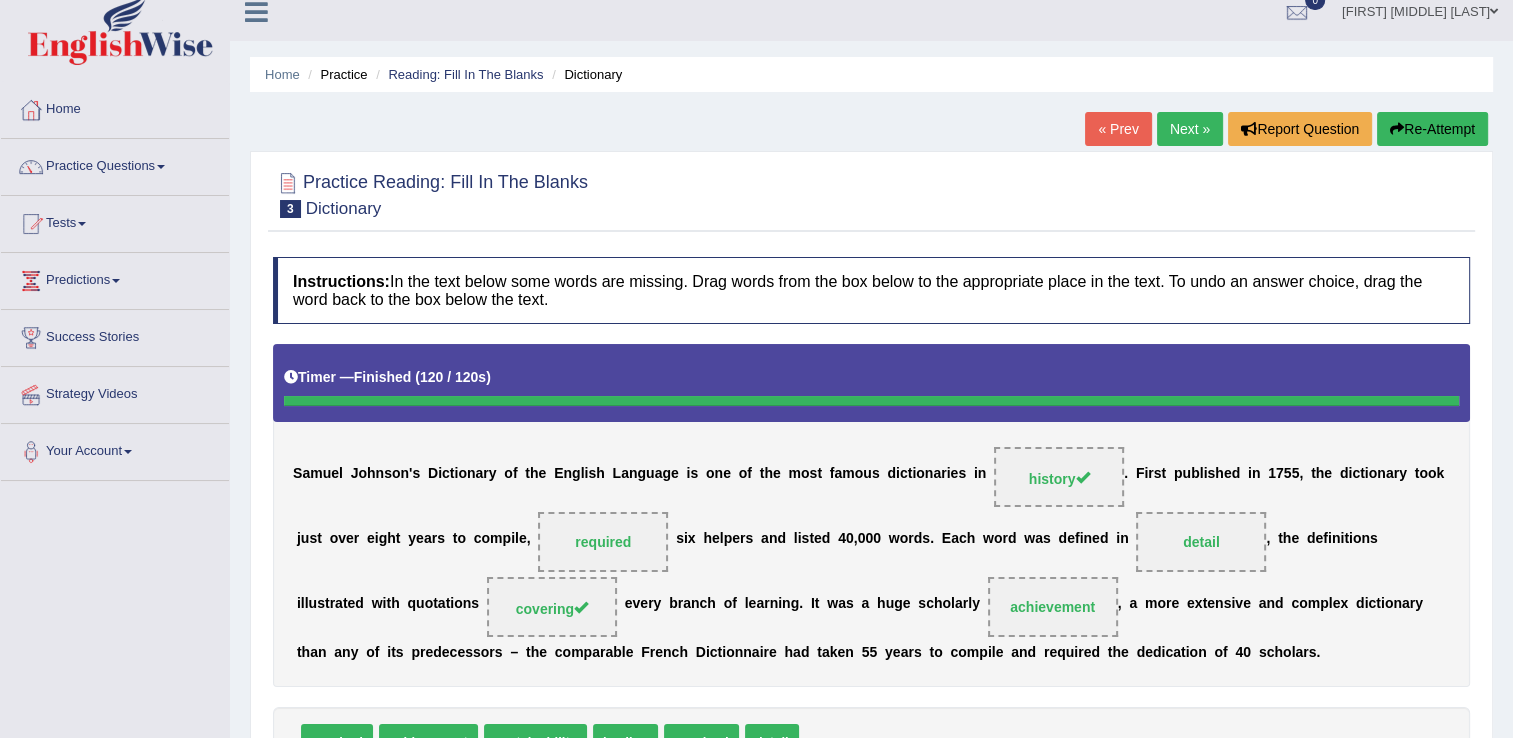 drag, startPoint x: 1507, startPoint y: 370, endPoint x: 1531, endPoint y: 492, distance: 124.33825 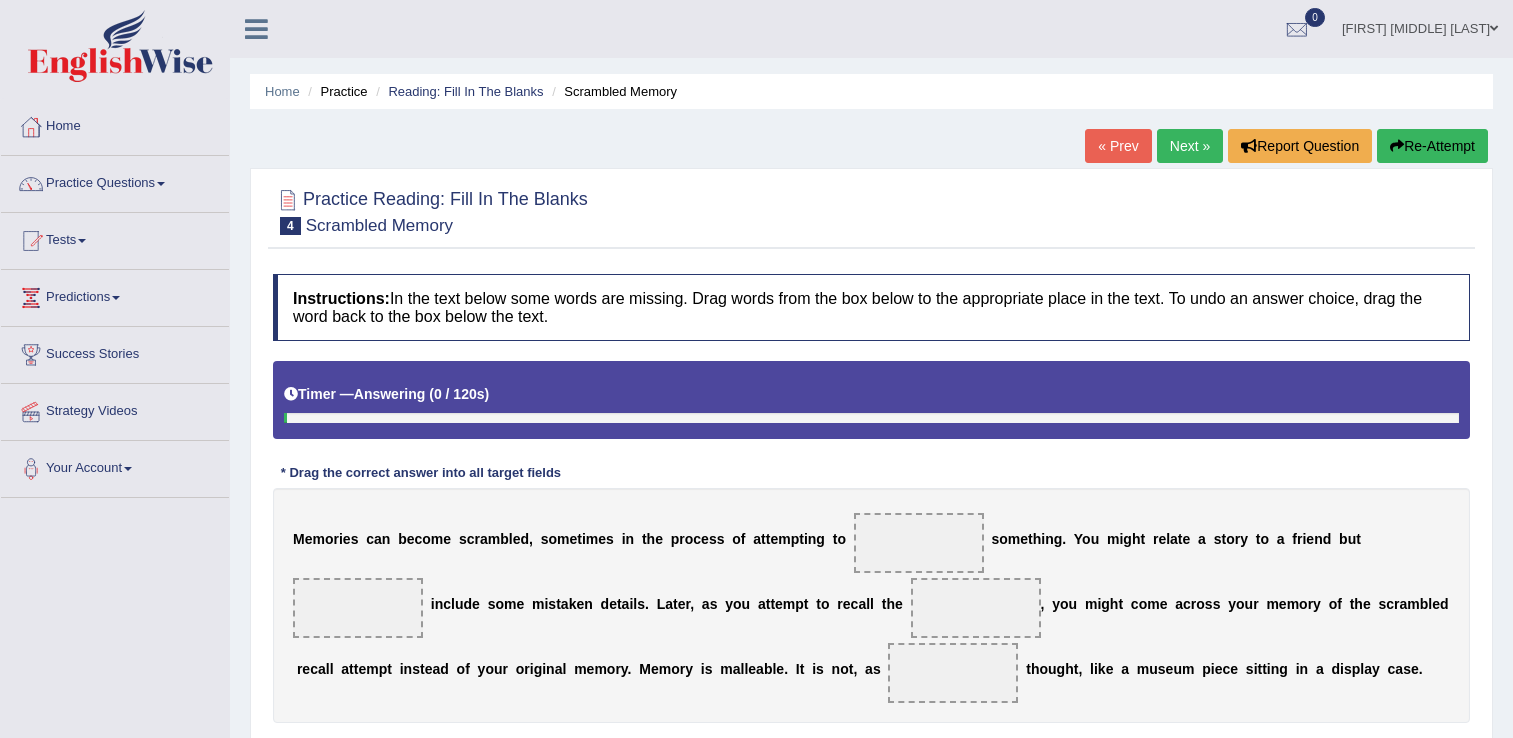 scroll, scrollTop: 0, scrollLeft: 0, axis: both 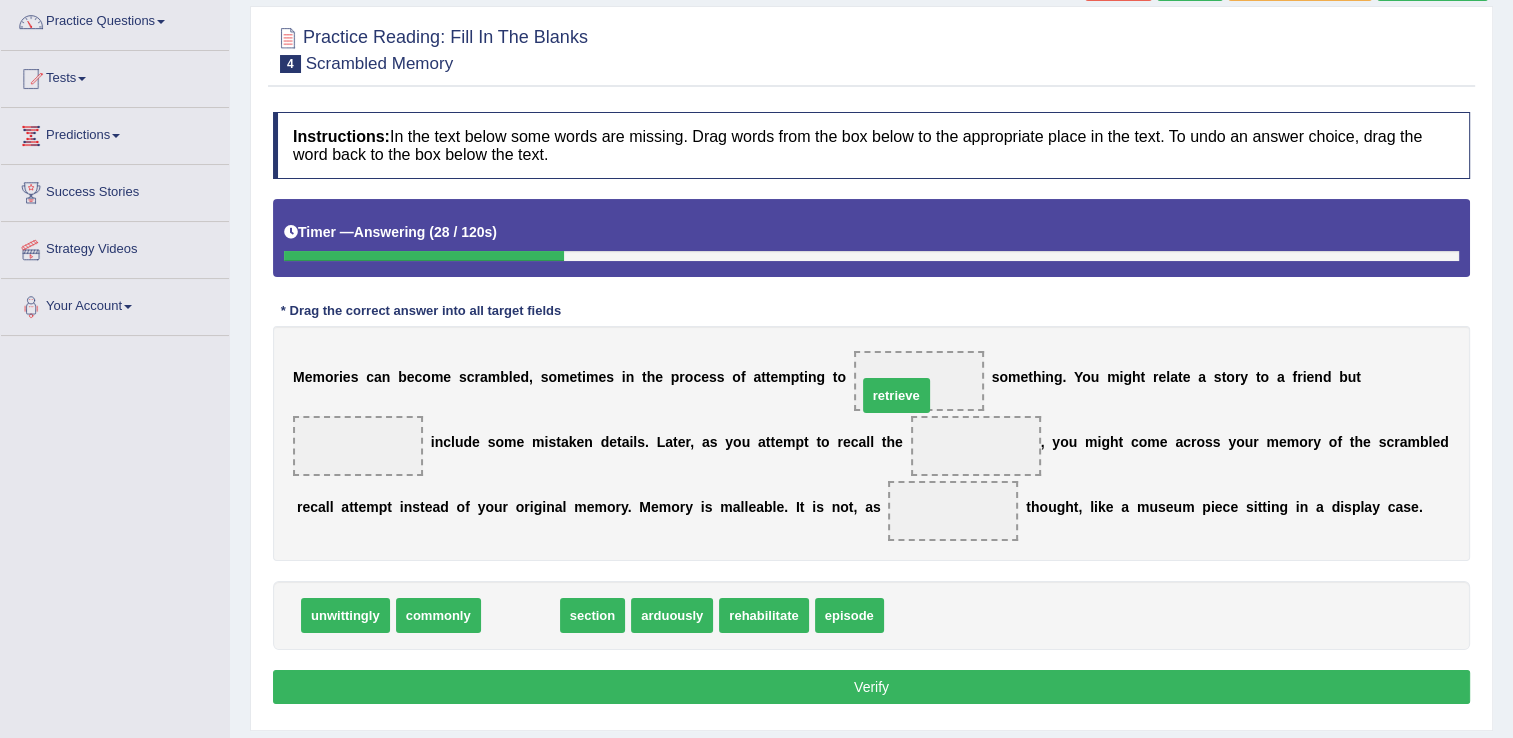 drag, startPoint x: 524, startPoint y: 622, endPoint x: 900, endPoint y: 402, distance: 435.63287 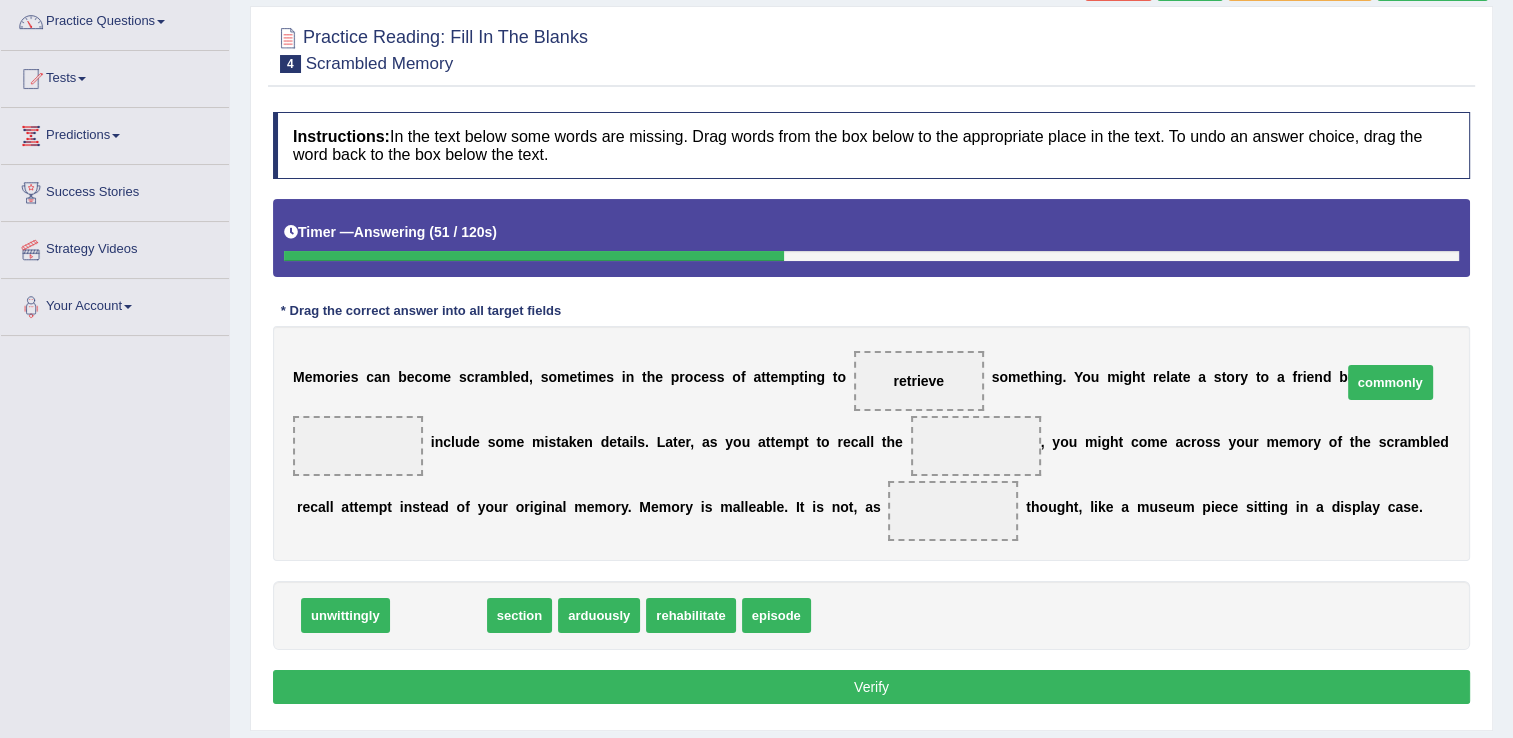 drag, startPoint x: 448, startPoint y: 620, endPoint x: 1400, endPoint y: 386, distance: 980.3367 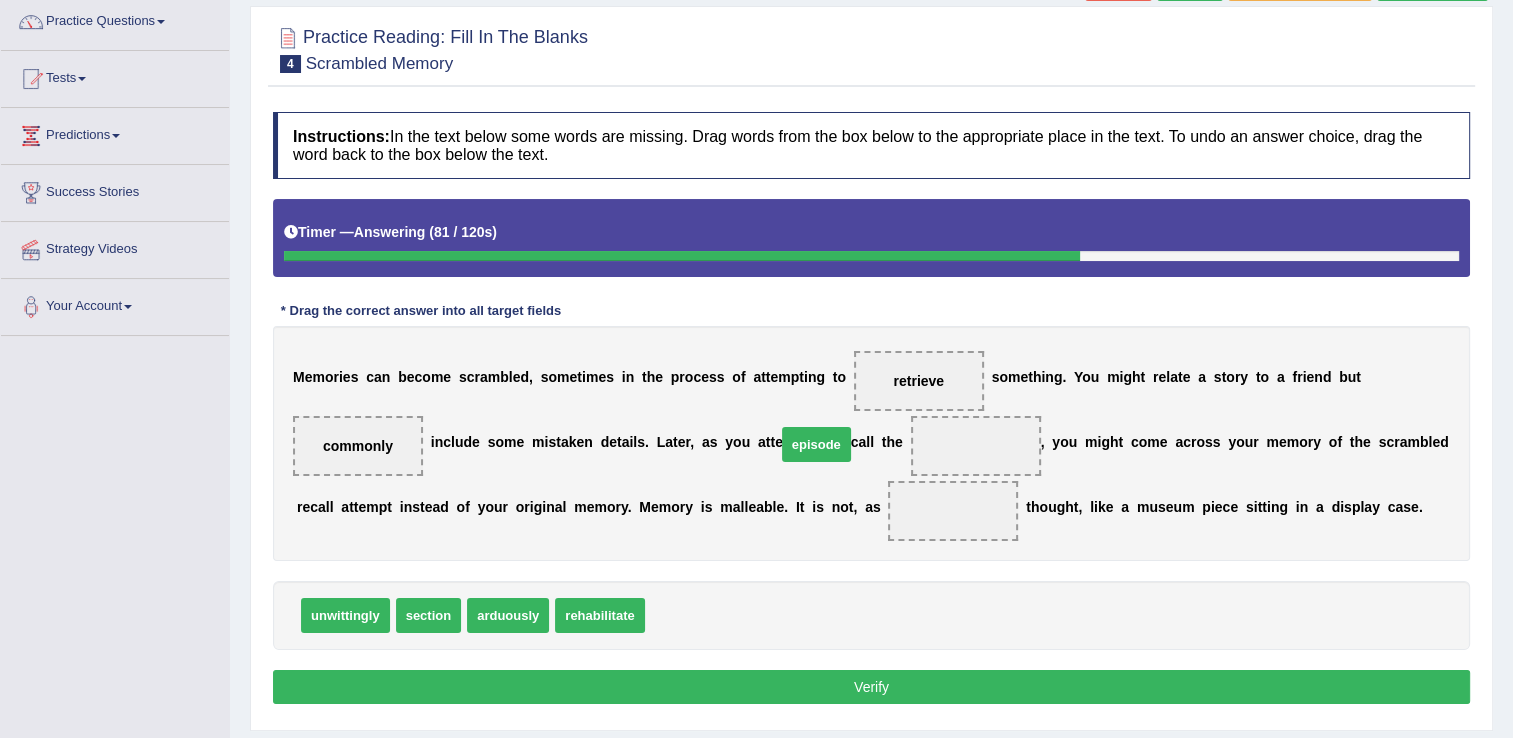 drag, startPoint x: 671, startPoint y: 610, endPoint x: 803, endPoint y: 440, distance: 215.2301 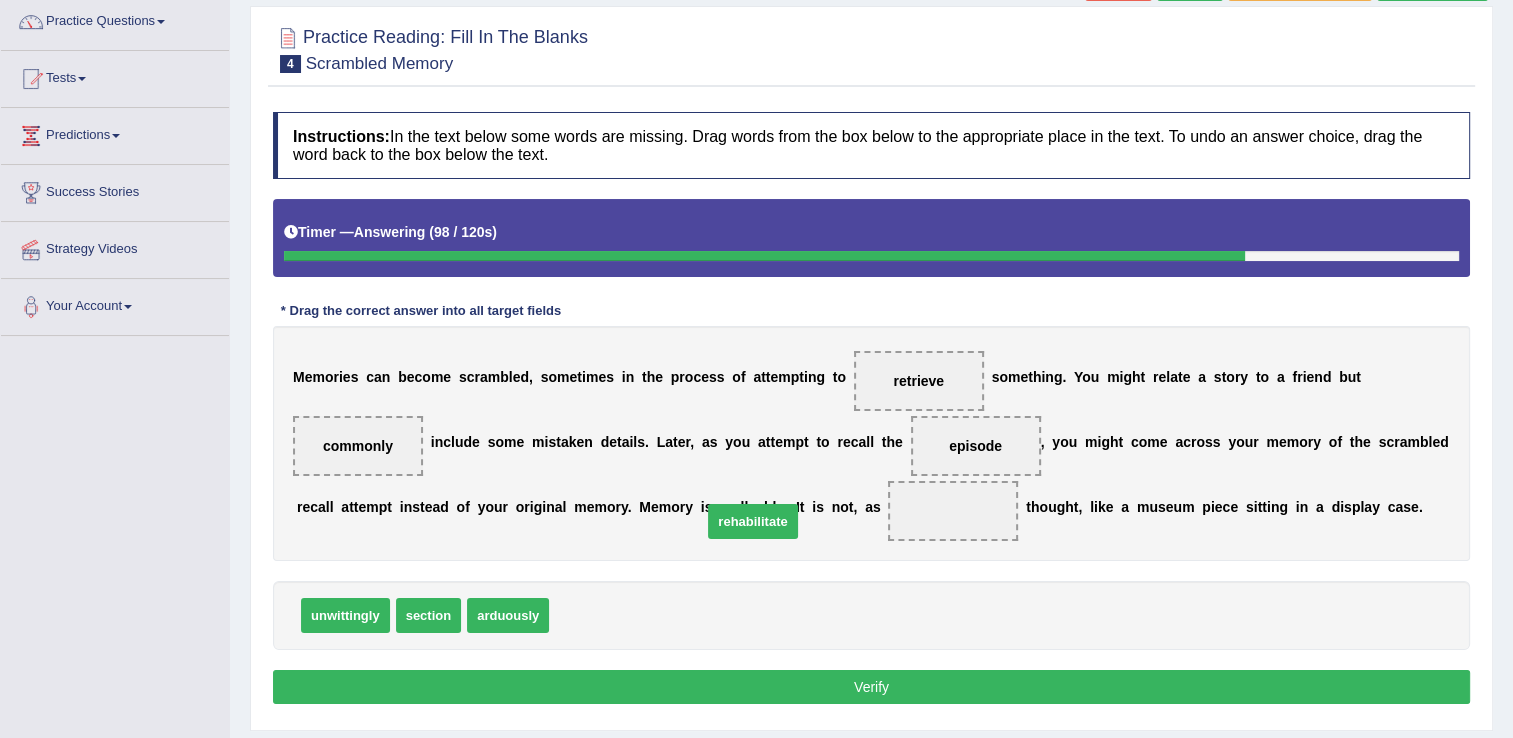 drag, startPoint x: 604, startPoint y: 615, endPoint x: 765, endPoint y: 522, distance: 185.9301 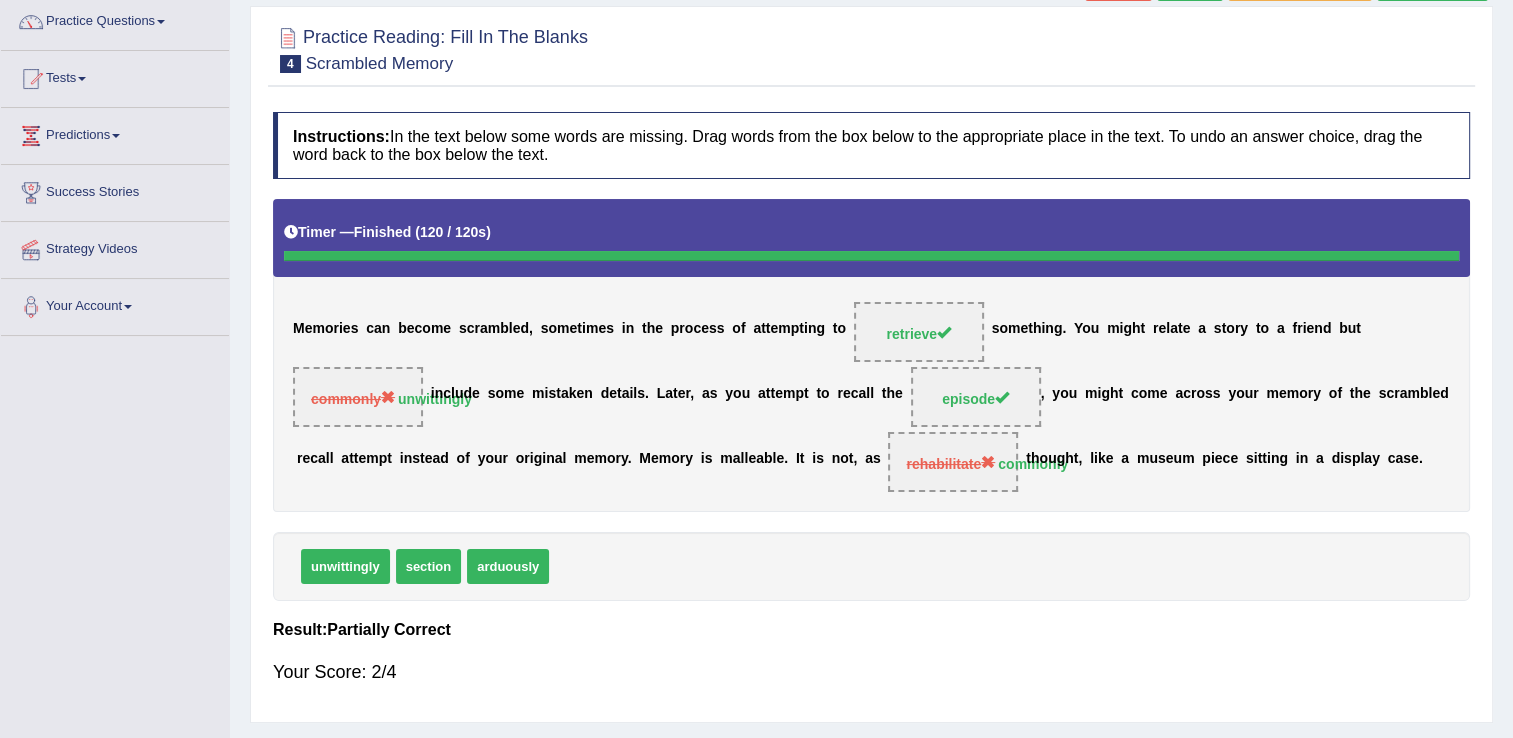 click on "Home
Practice
Reading: Fill In The Blanks
Scrambled Memory
« Prev Next »  Report Question  Re-Attempt
Practice Reading: Fill In The Blanks
4
Scrambled Memory
Instructions:  In the text below some words are missing. Drag words from the box below to the appropriate place in the text. To undo an answer choice, drag the word back to the box below the text.
Timer —  Finished   ( 120 / 120s ) Skip * Drag the correct answer into all target fields M e m o r i e s    c a n    b e c o m e    s c r a m b l e d ,    s o m e t i m e s    i n    t h e    p r o c e s s    o f    a t t e m p t i n g    t o    retrieve    s o m e t h i n g .    Y o u    m i g h t    r e l a t e    a    s t o r y    t o    a    f r i e n d    b u t    commonly unwittingly    i n c l u d e    s o m e    m i s t a k e n    d" at bounding box center (871, 338) 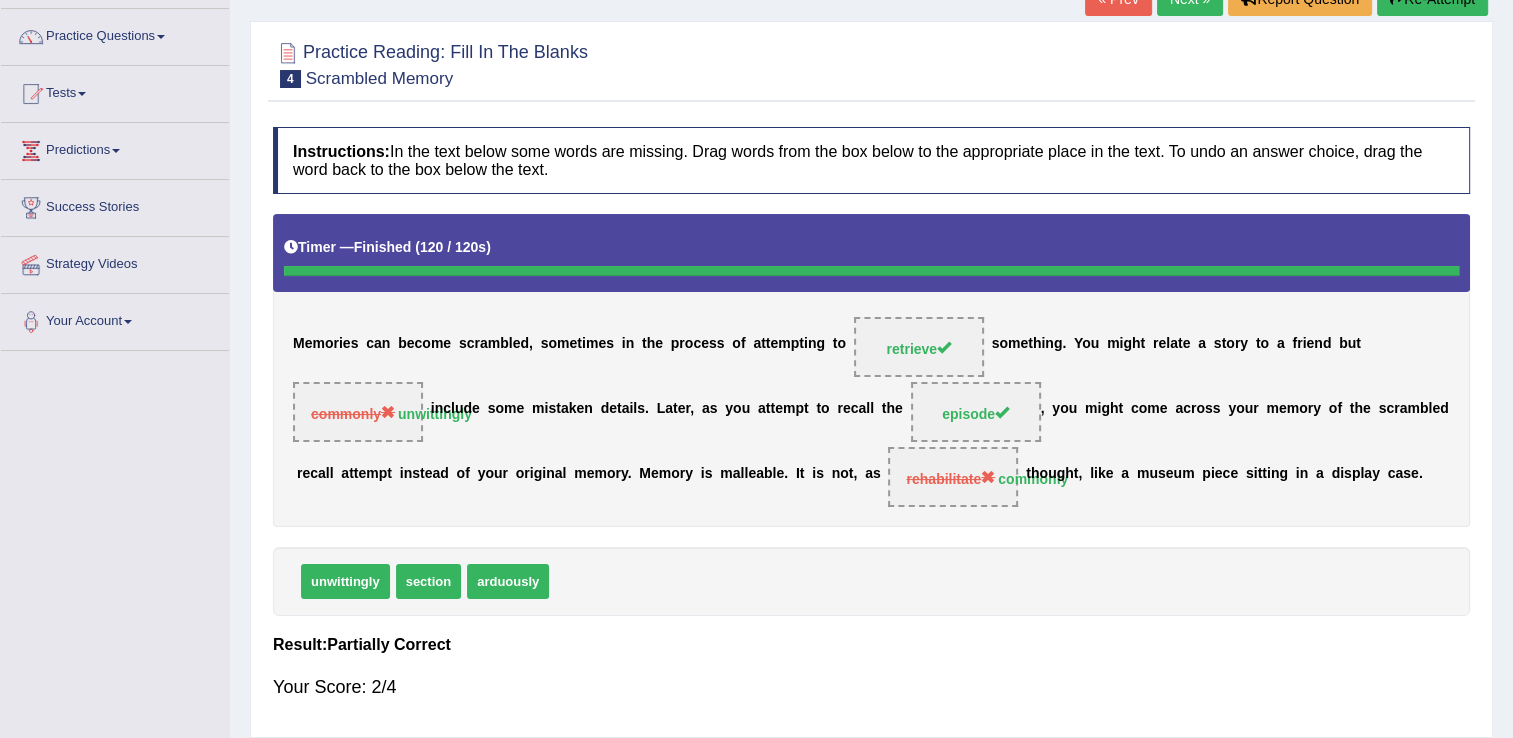 scroll, scrollTop: 0, scrollLeft: 0, axis: both 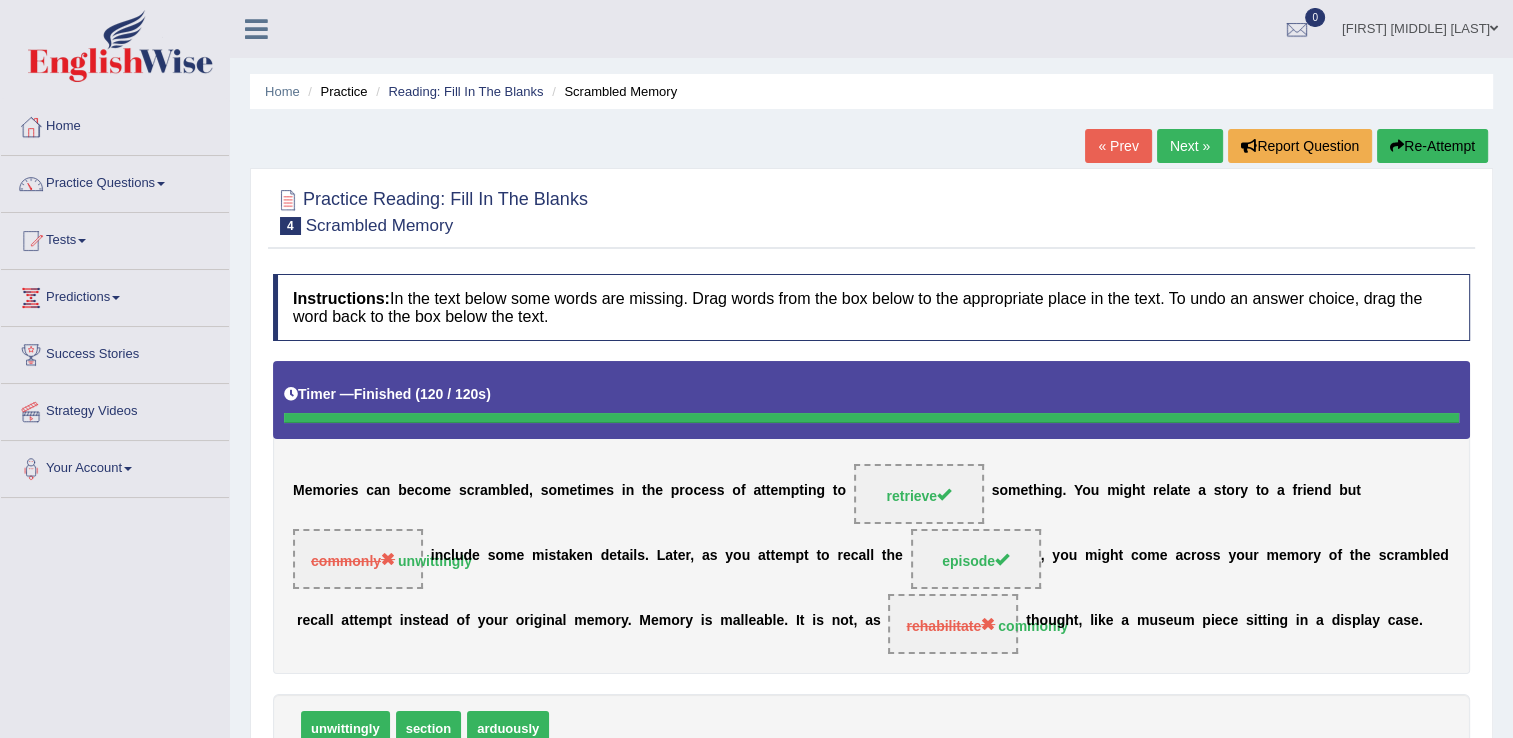 click on "Next »" at bounding box center (1190, 146) 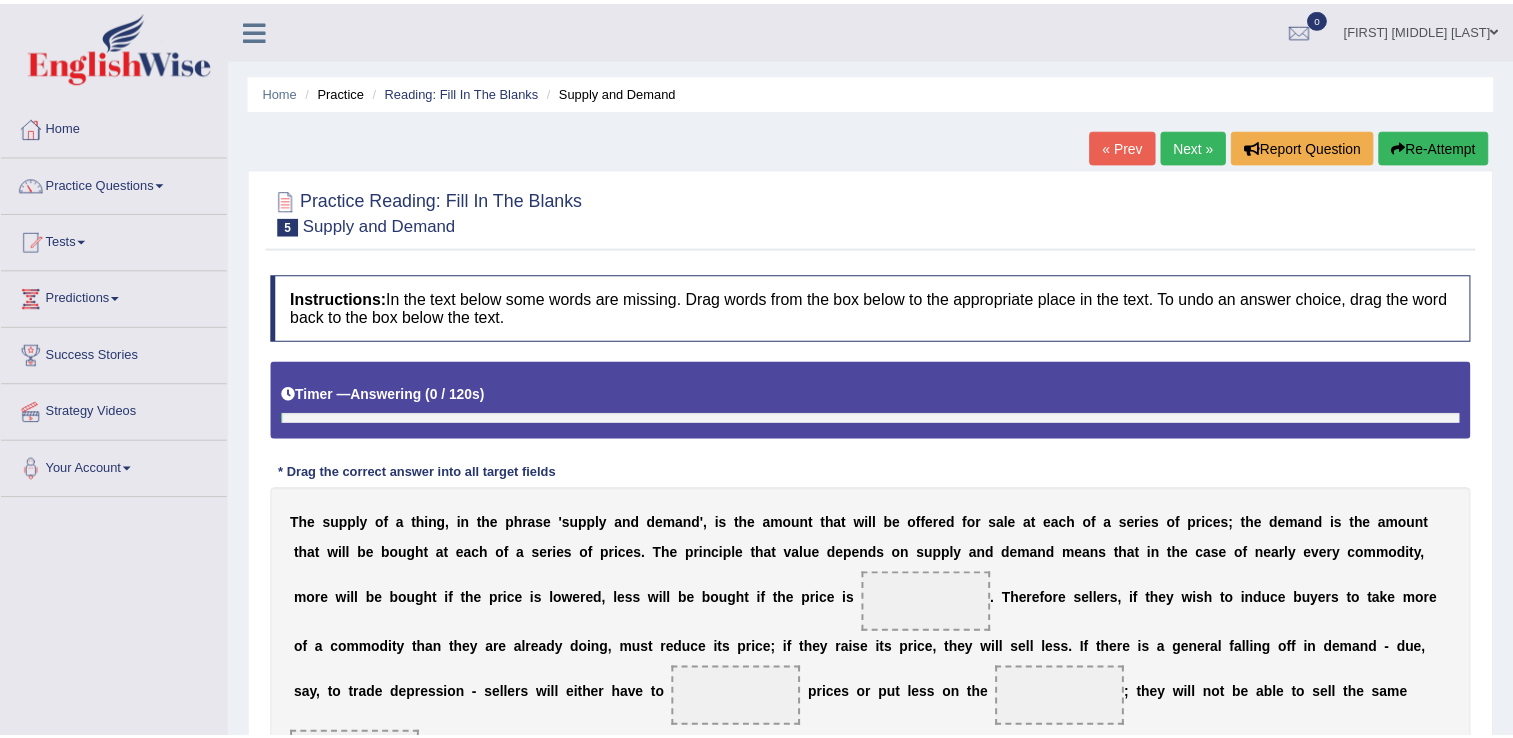 scroll, scrollTop: 0, scrollLeft: 0, axis: both 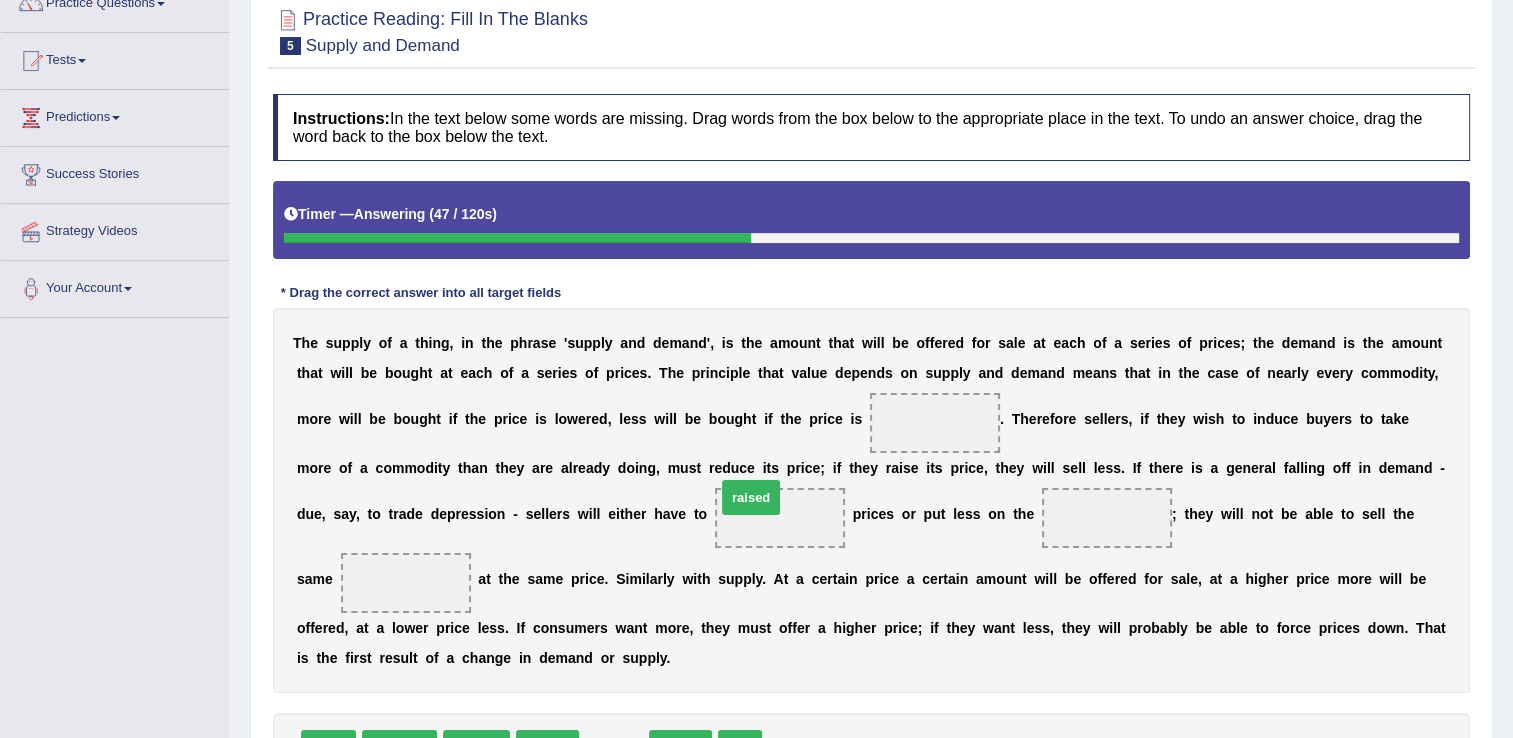 drag, startPoint x: 622, startPoint y: 683, endPoint x: 759, endPoint y: 433, distance: 285.07718 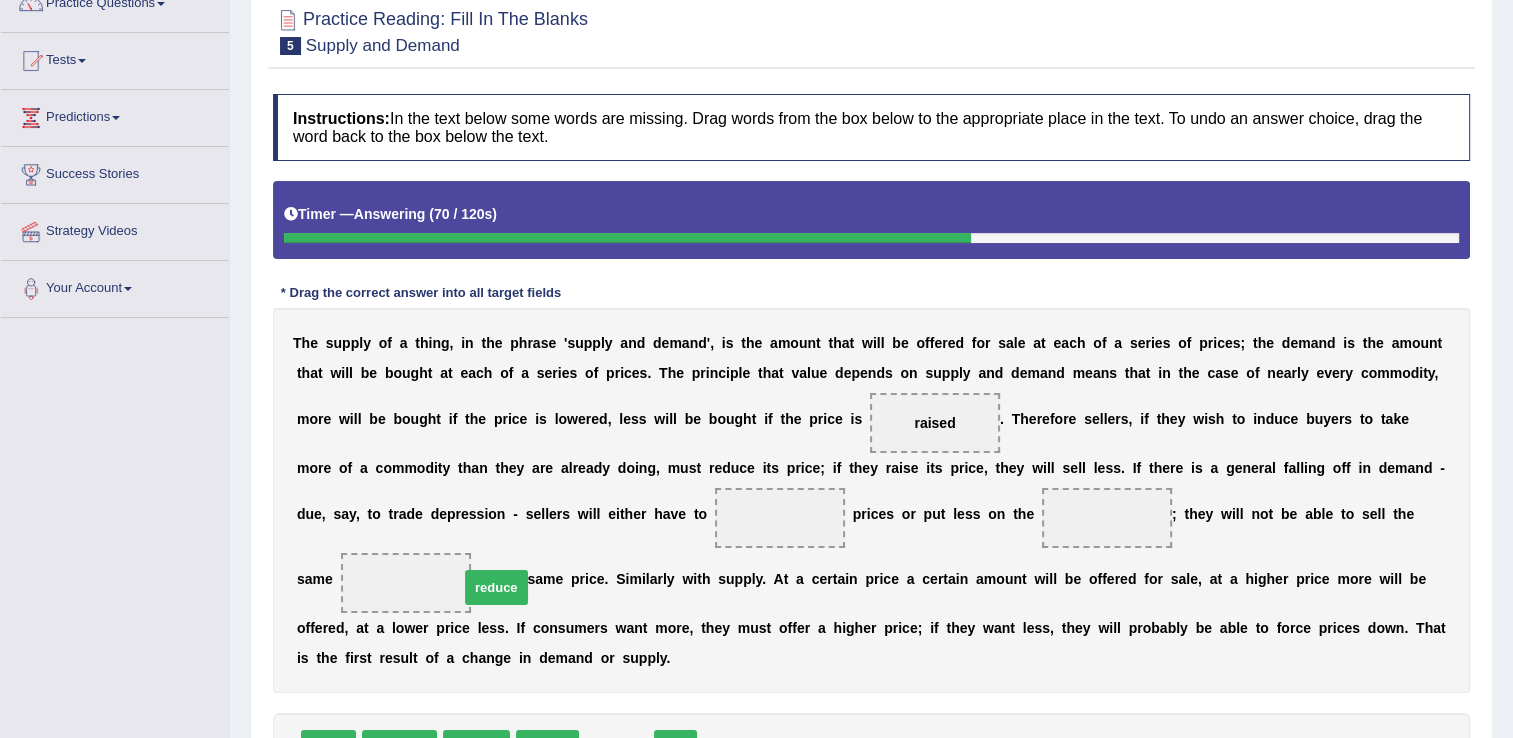 drag, startPoint x: 592, startPoint y: 680, endPoint x: 472, endPoint y: 518, distance: 201.60358 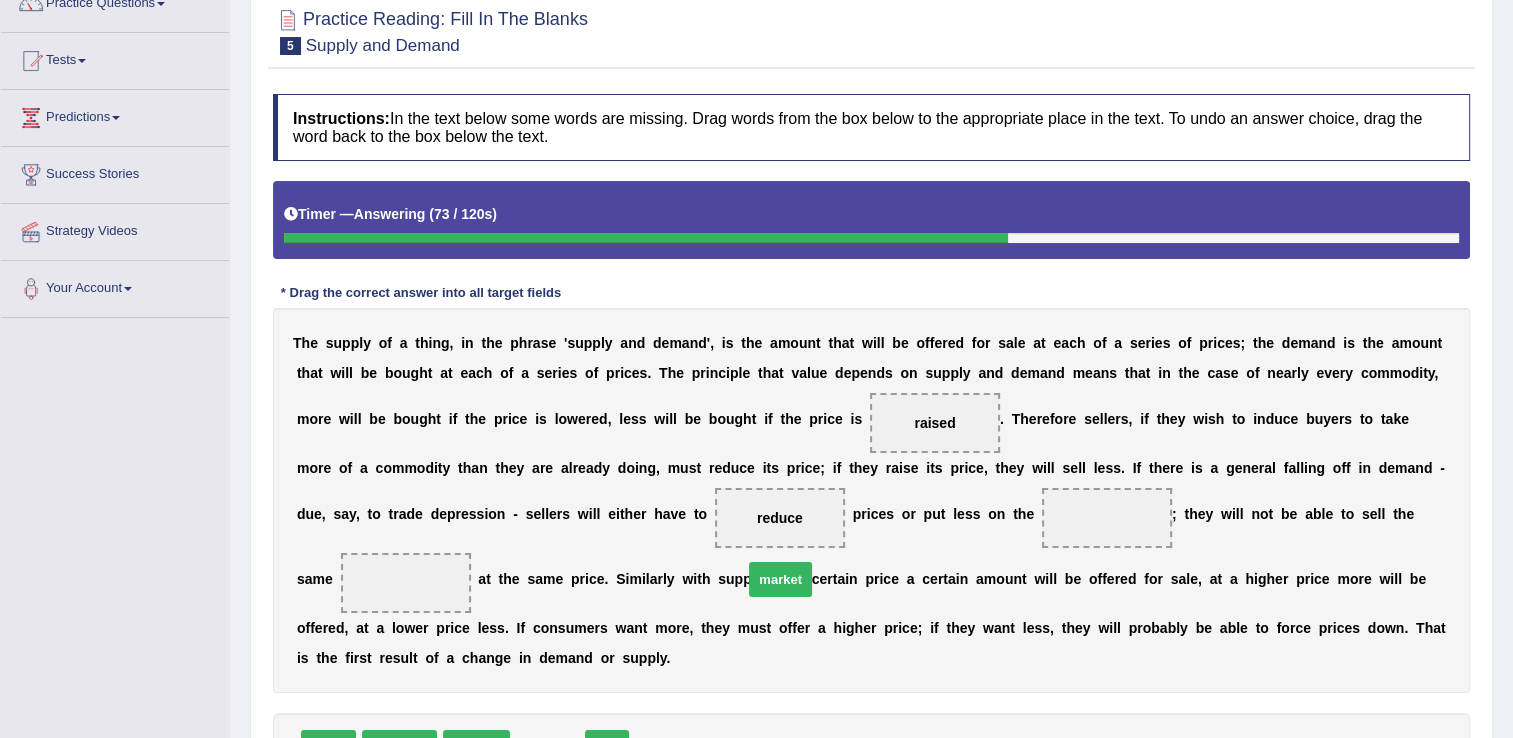 drag, startPoint x: 543, startPoint y: 678, endPoint x: 776, endPoint y: 510, distance: 287.25076 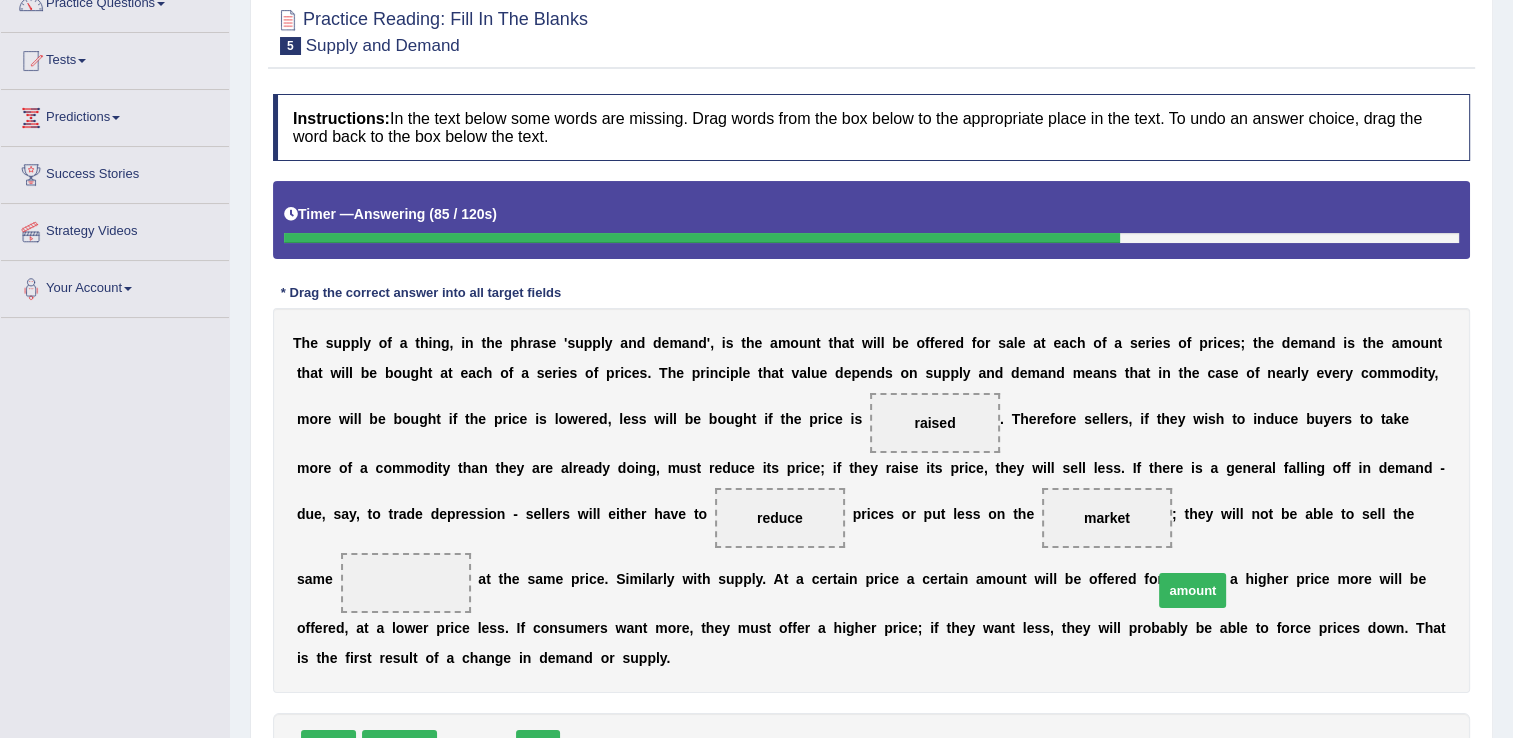 drag, startPoint x: 464, startPoint y: 684, endPoint x: 1180, endPoint y: 525, distance: 733.4419 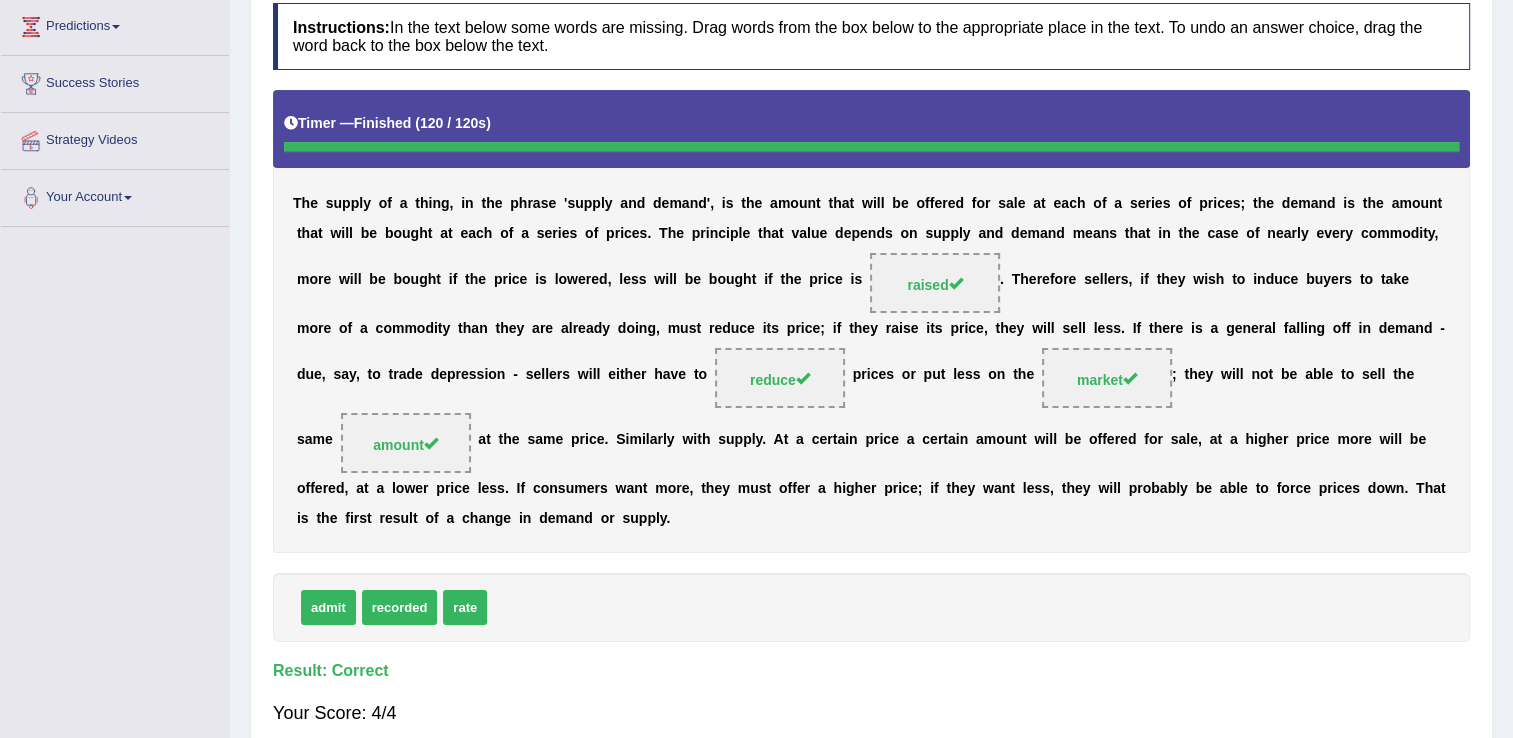 scroll, scrollTop: 312, scrollLeft: 0, axis: vertical 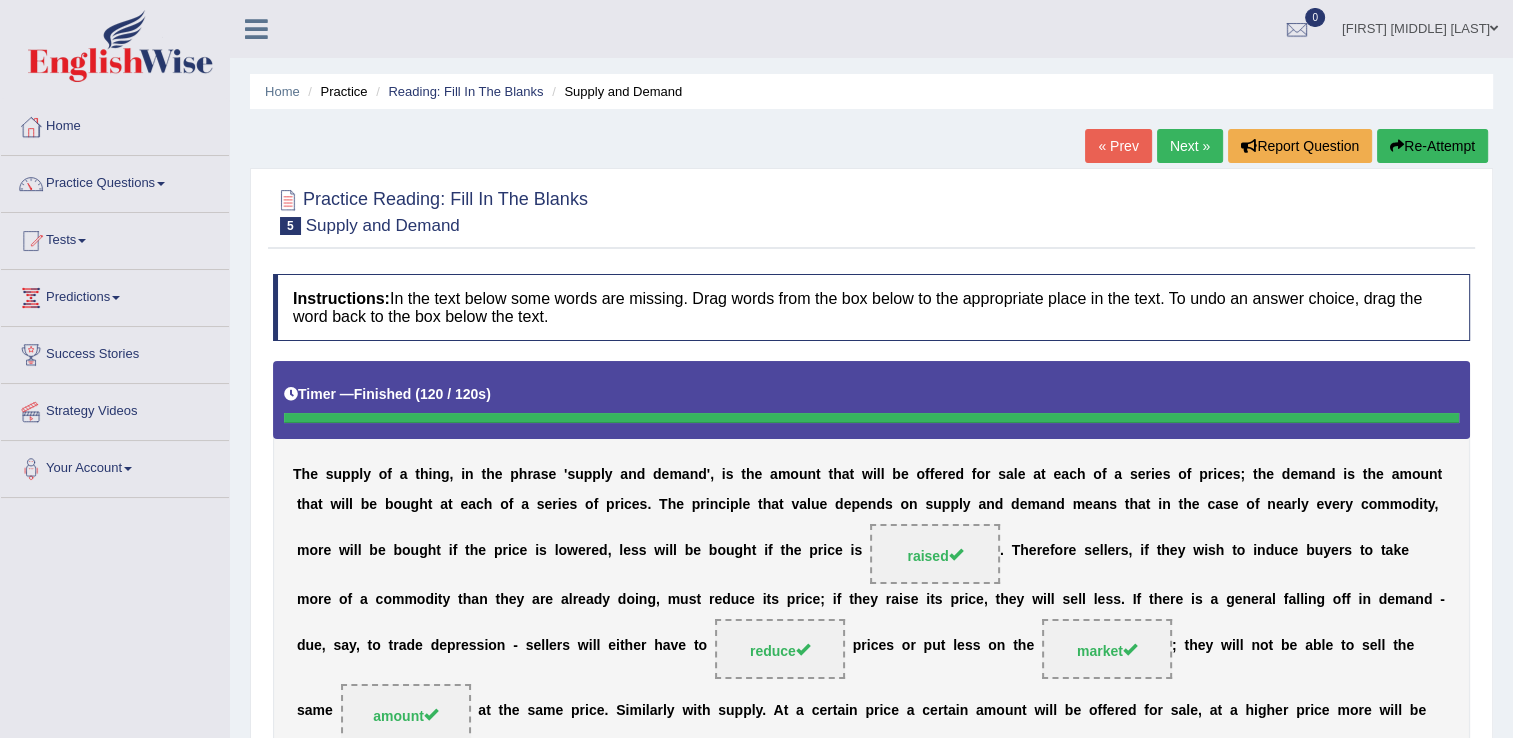 click on "Next »" at bounding box center [1190, 146] 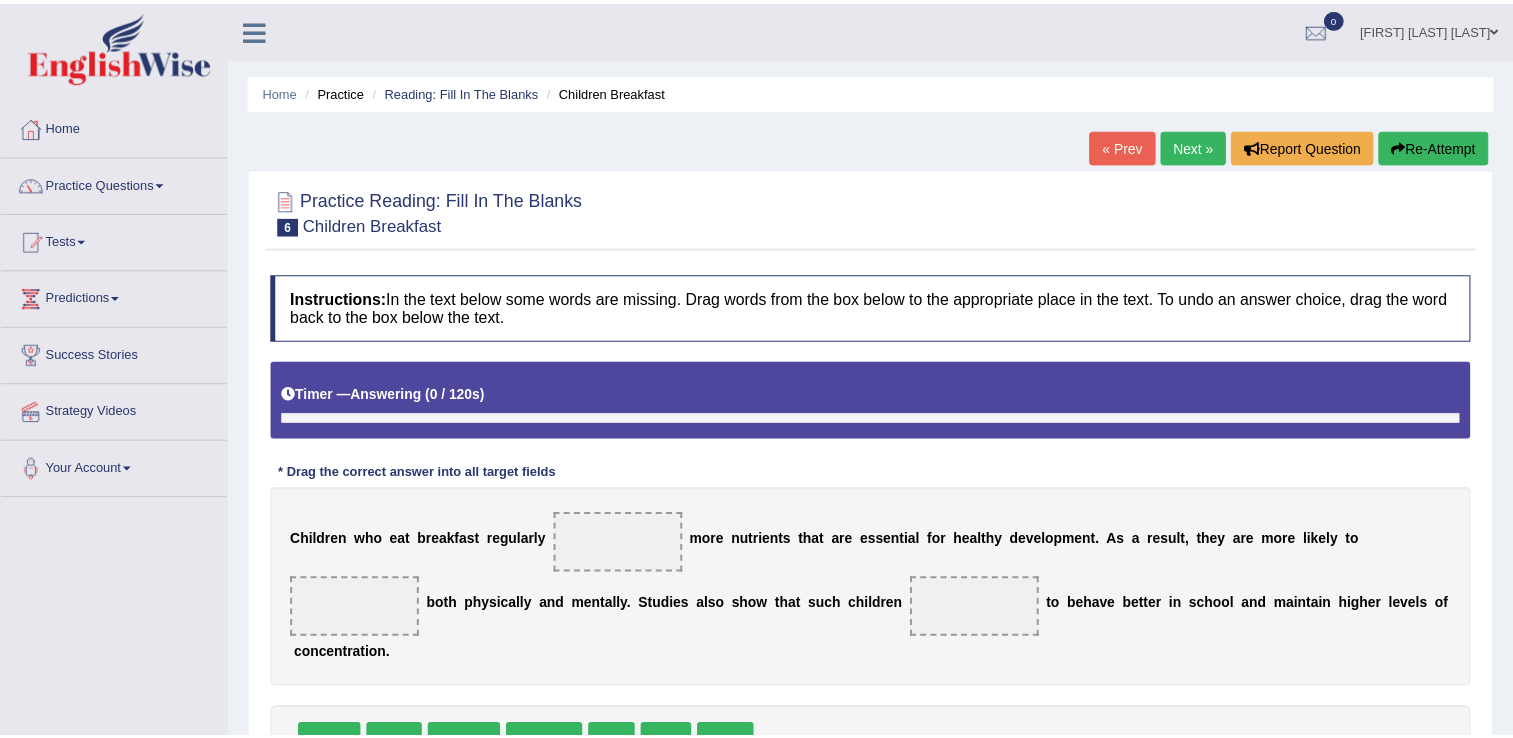 scroll, scrollTop: 0, scrollLeft: 0, axis: both 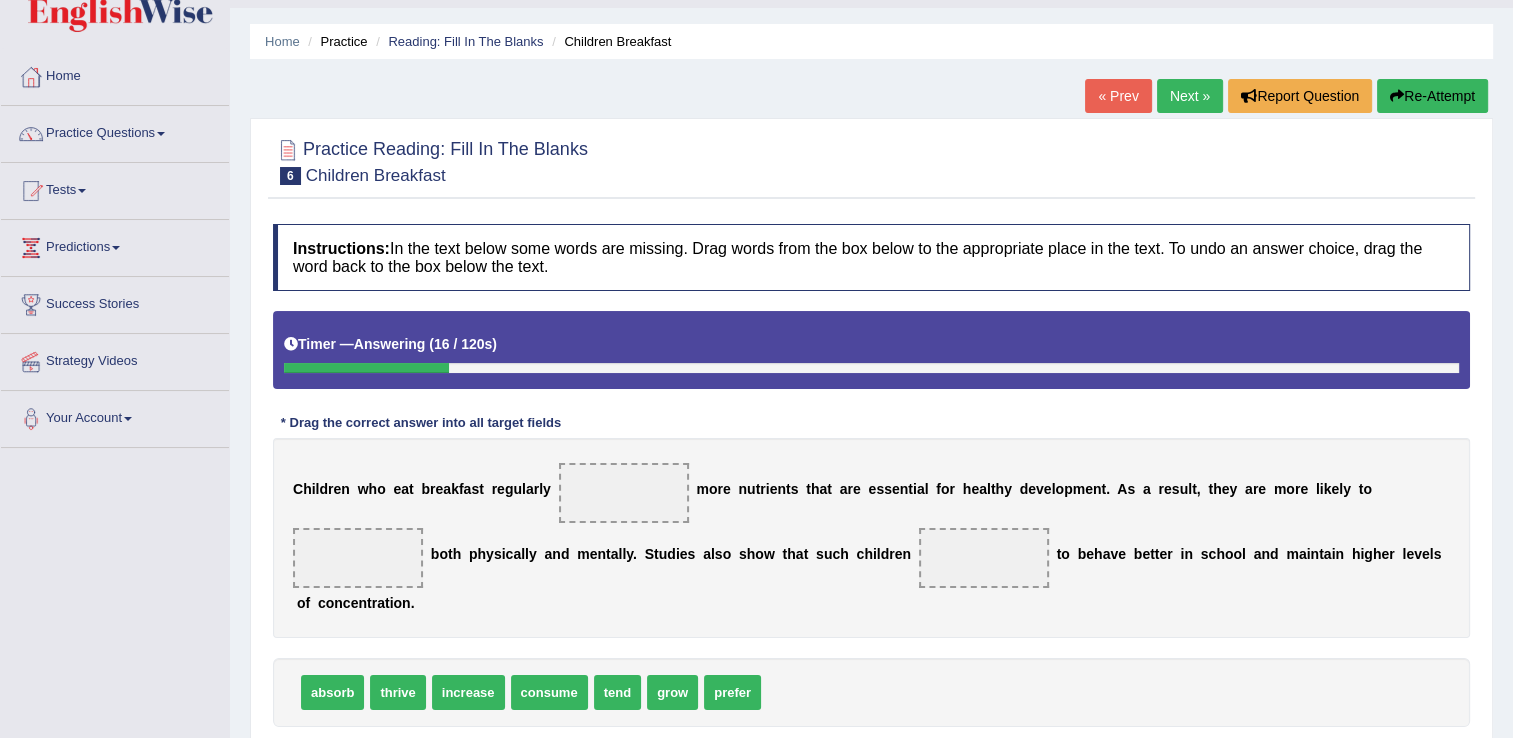 drag, startPoint x: 540, startPoint y: 684, endPoint x: 577, endPoint y: 594, distance: 97.308784 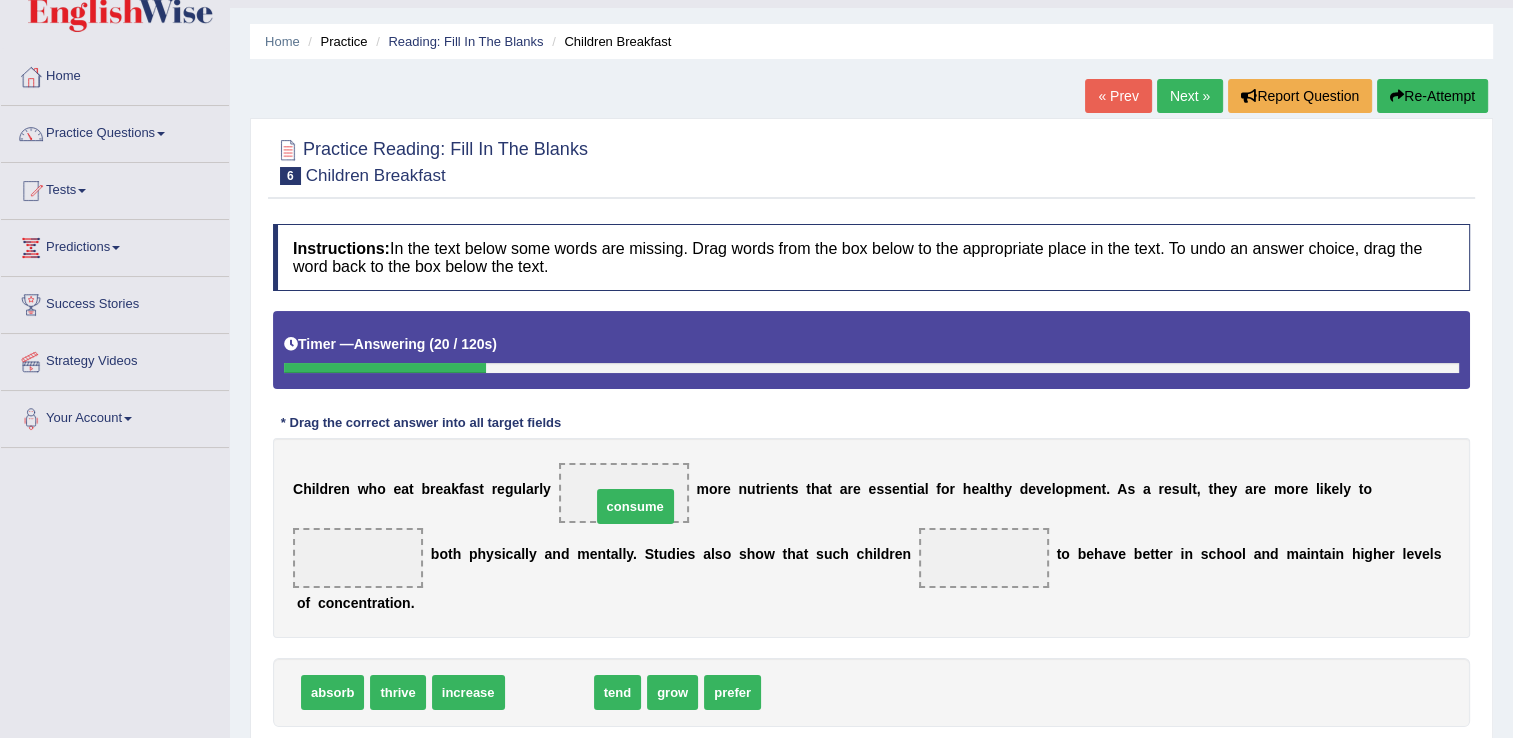 drag, startPoint x: 517, startPoint y: 696, endPoint x: 603, endPoint y: 510, distance: 204.9195 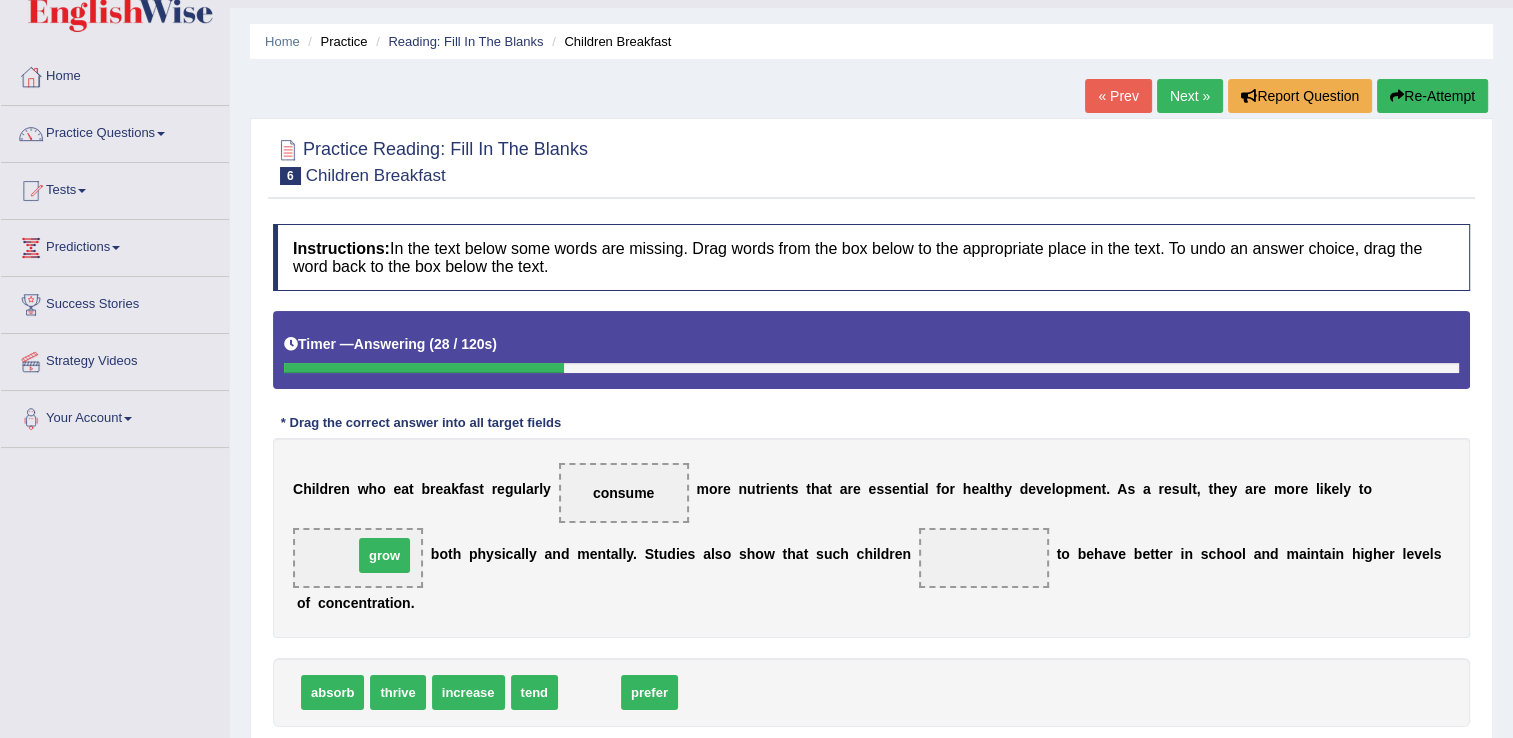 drag, startPoint x: 580, startPoint y: 681, endPoint x: 376, endPoint y: 544, distance: 245.7336 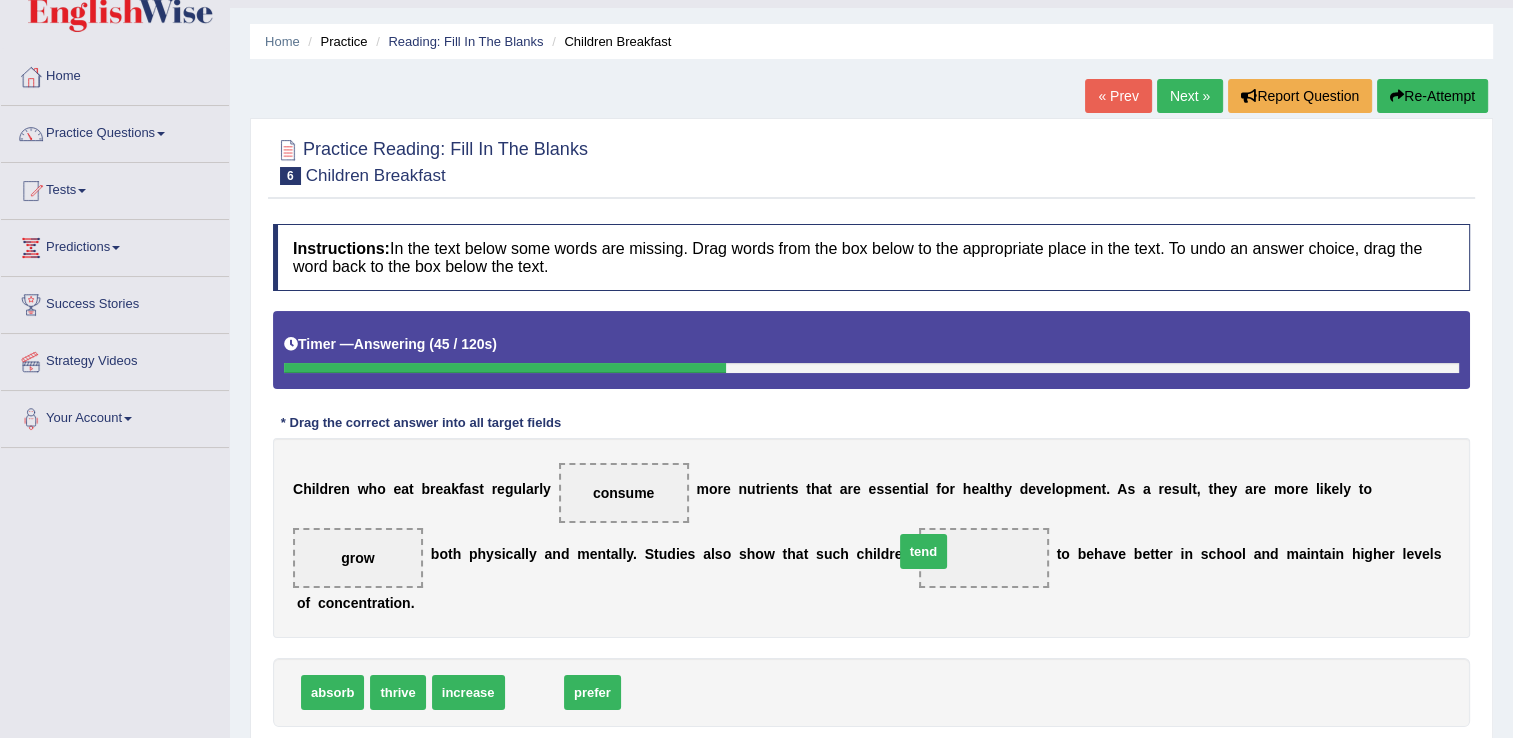 drag, startPoint x: 527, startPoint y: 692, endPoint x: 916, endPoint y: 550, distance: 414.10748 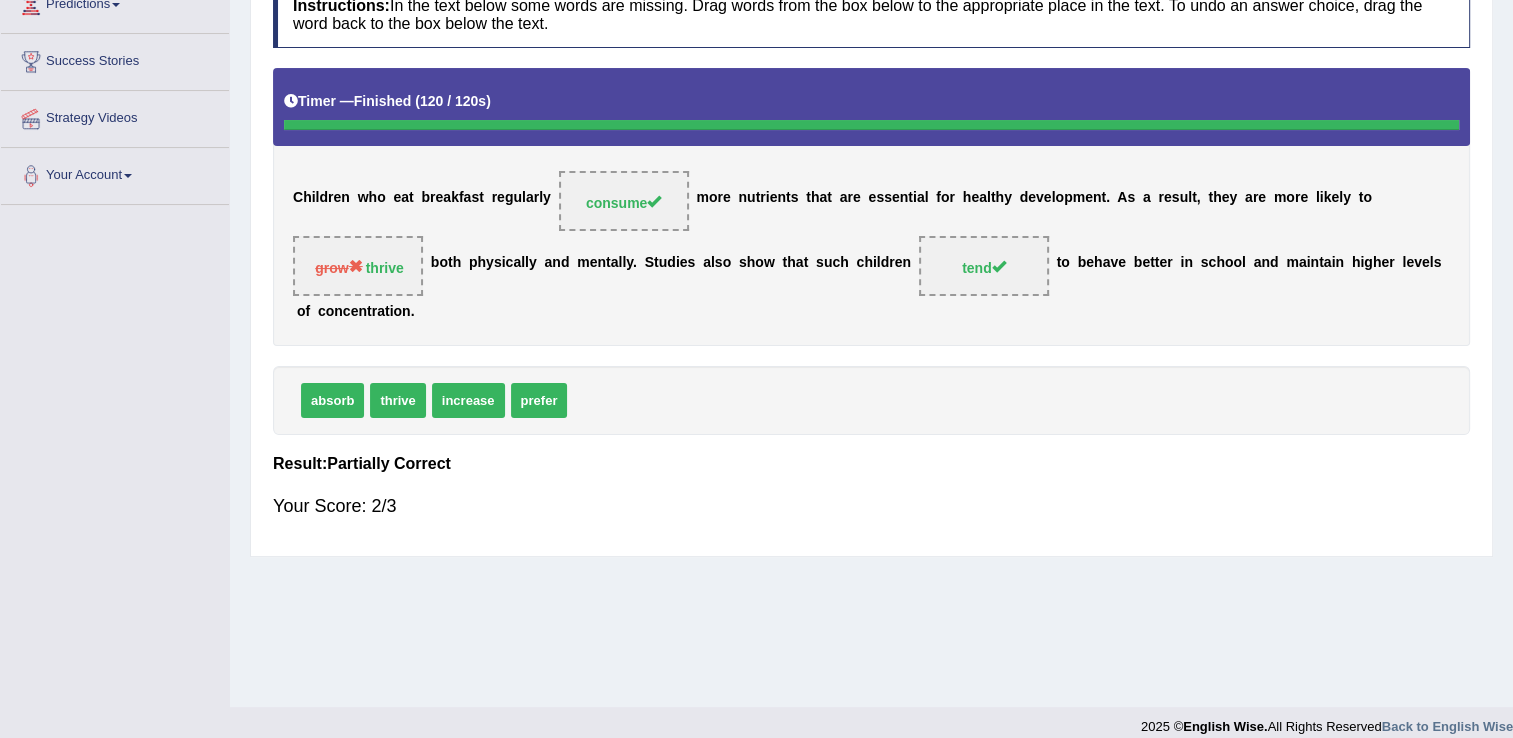scroll, scrollTop: 312, scrollLeft: 0, axis: vertical 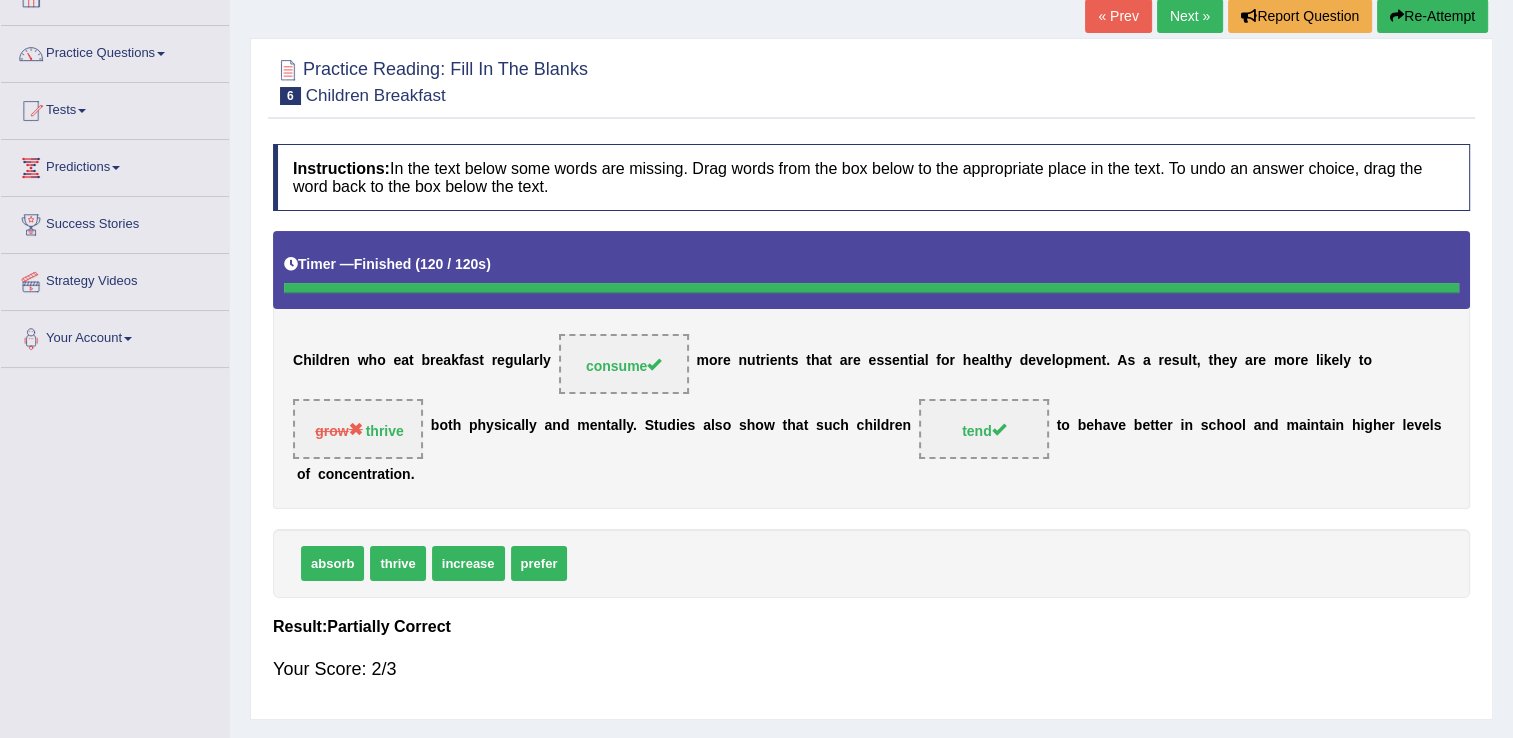 click on "Next »" at bounding box center (1190, 16) 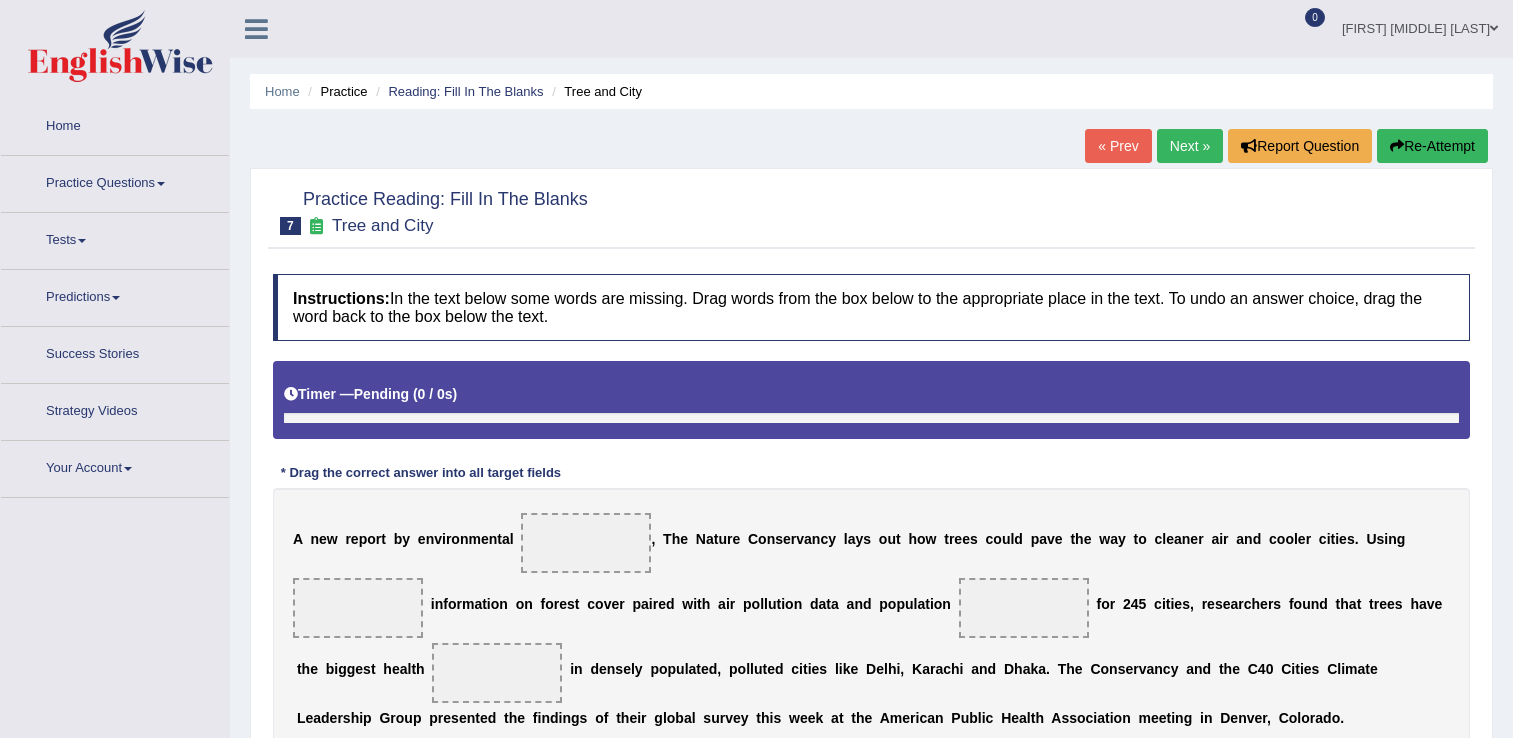 scroll, scrollTop: 0, scrollLeft: 0, axis: both 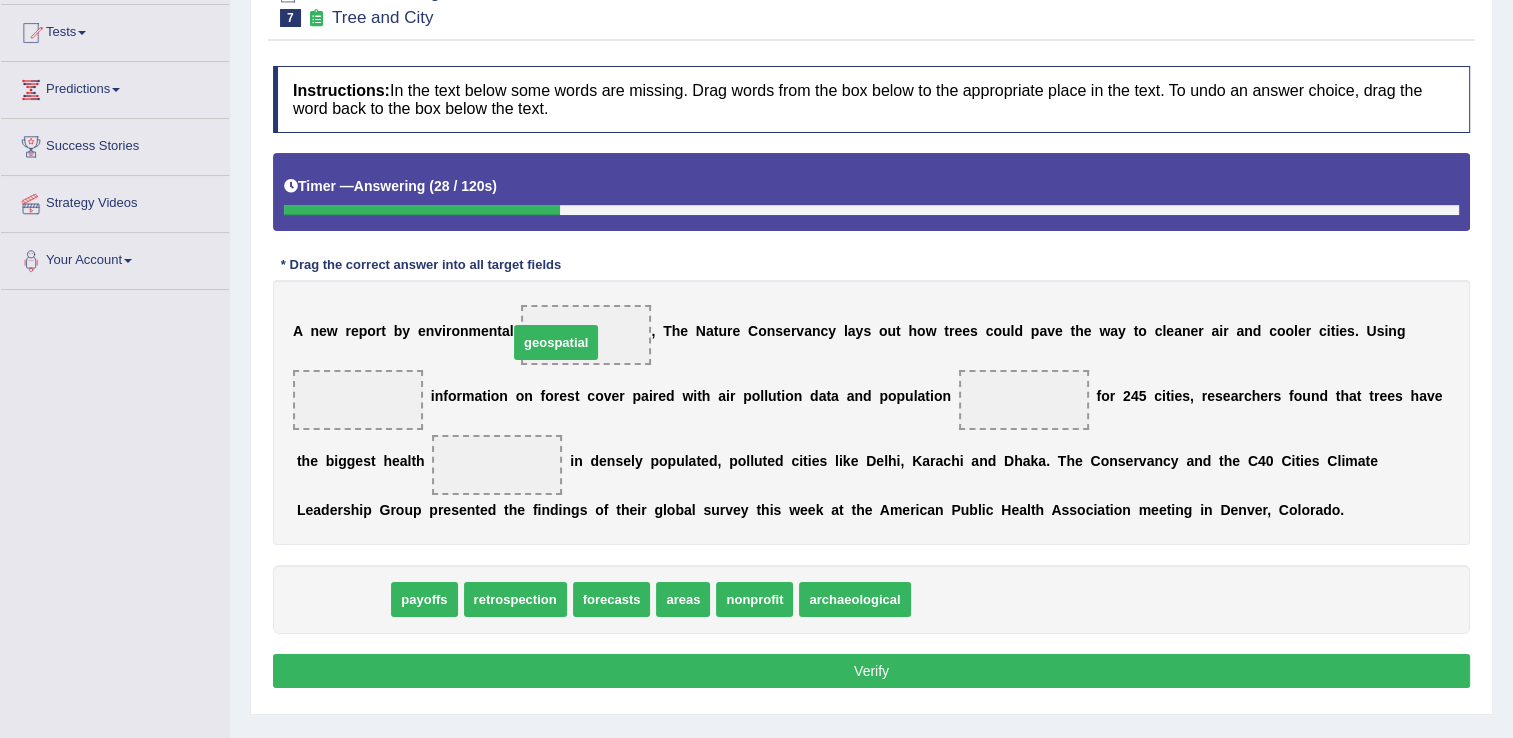 drag, startPoint x: 376, startPoint y: 593, endPoint x: 589, endPoint y: 336, distance: 333.79333 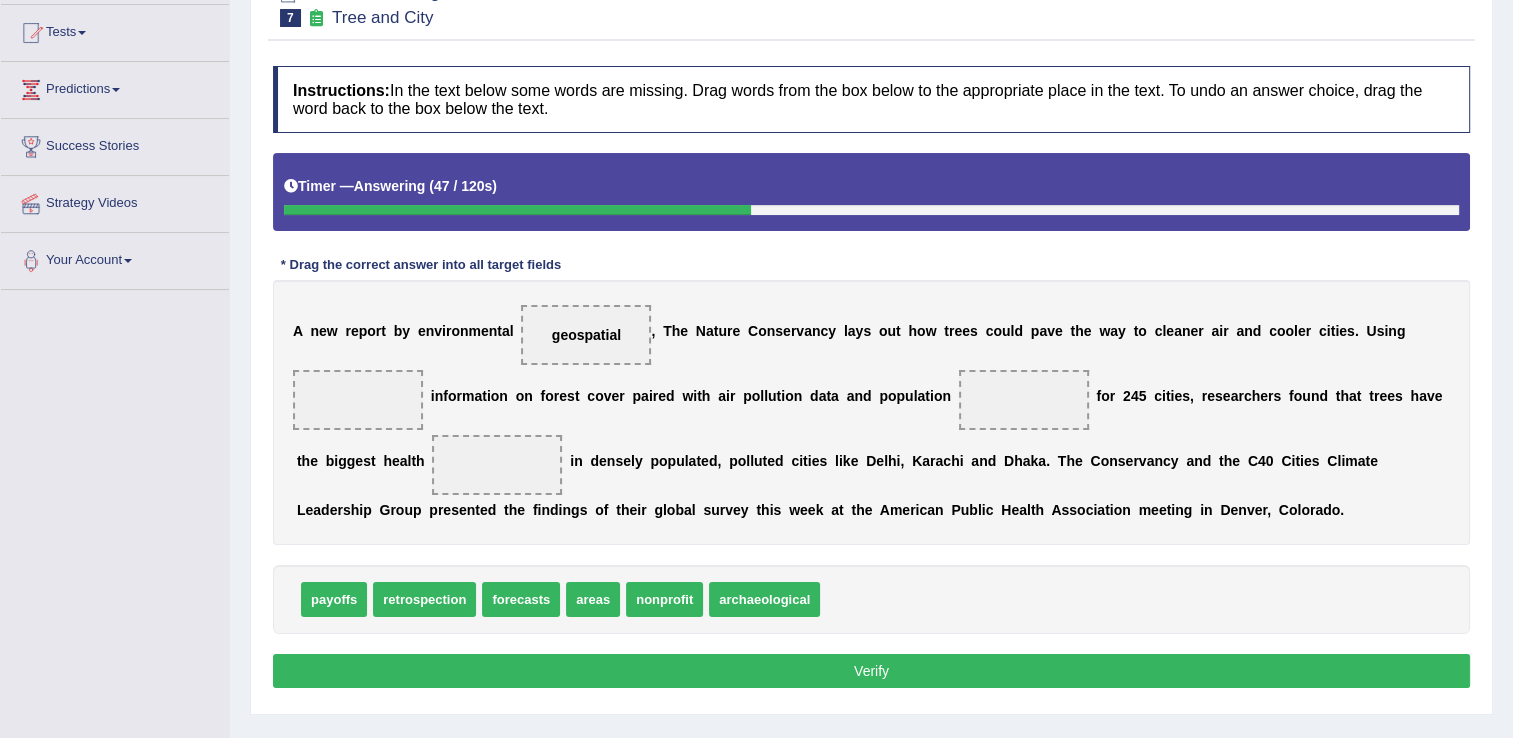 drag, startPoint x: 592, startPoint y: 318, endPoint x: 472, endPoint y: 379, distance: 134.61426 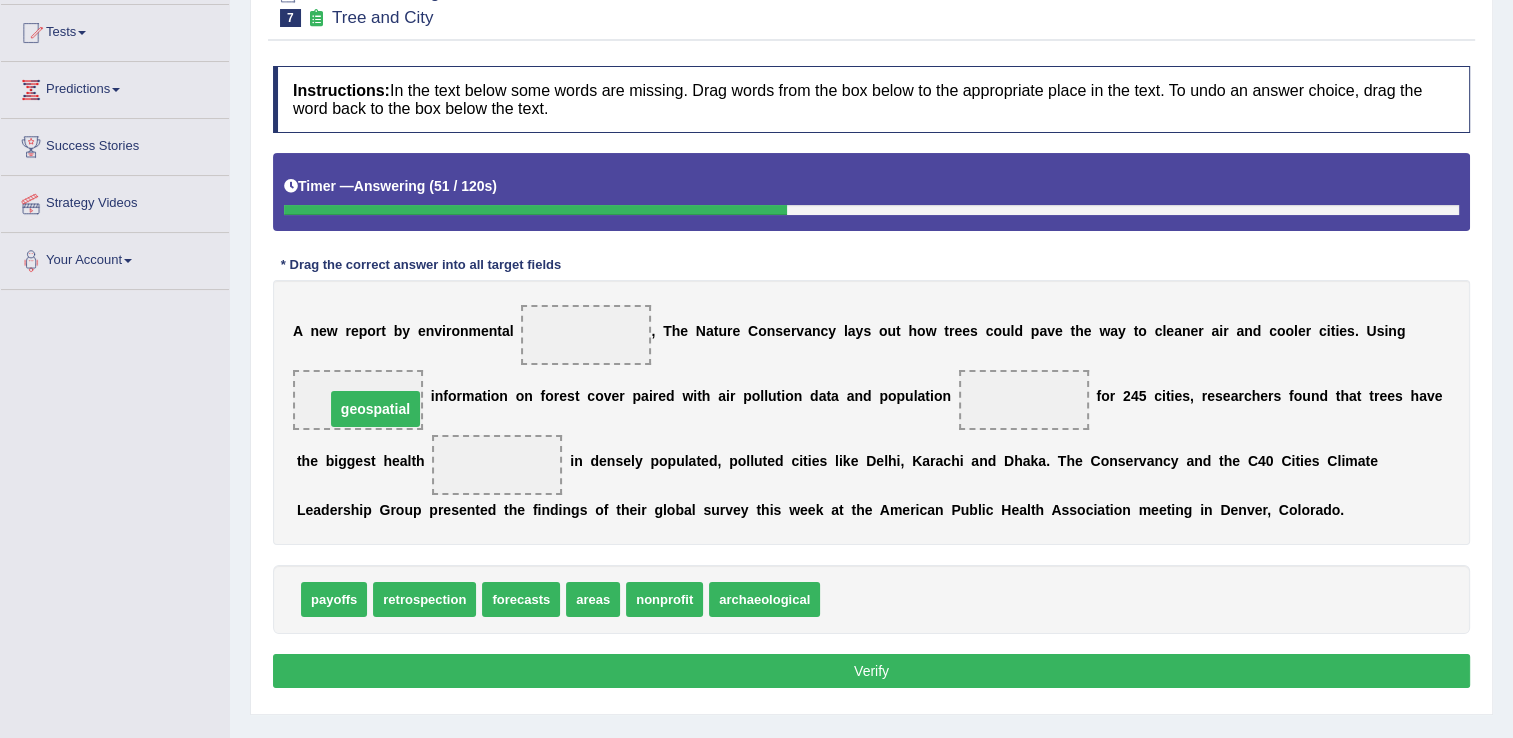drag, startPoint x: 543, startPoint y: 335, endPoint x: 332, endPoint y: 409, distance: 223.60008 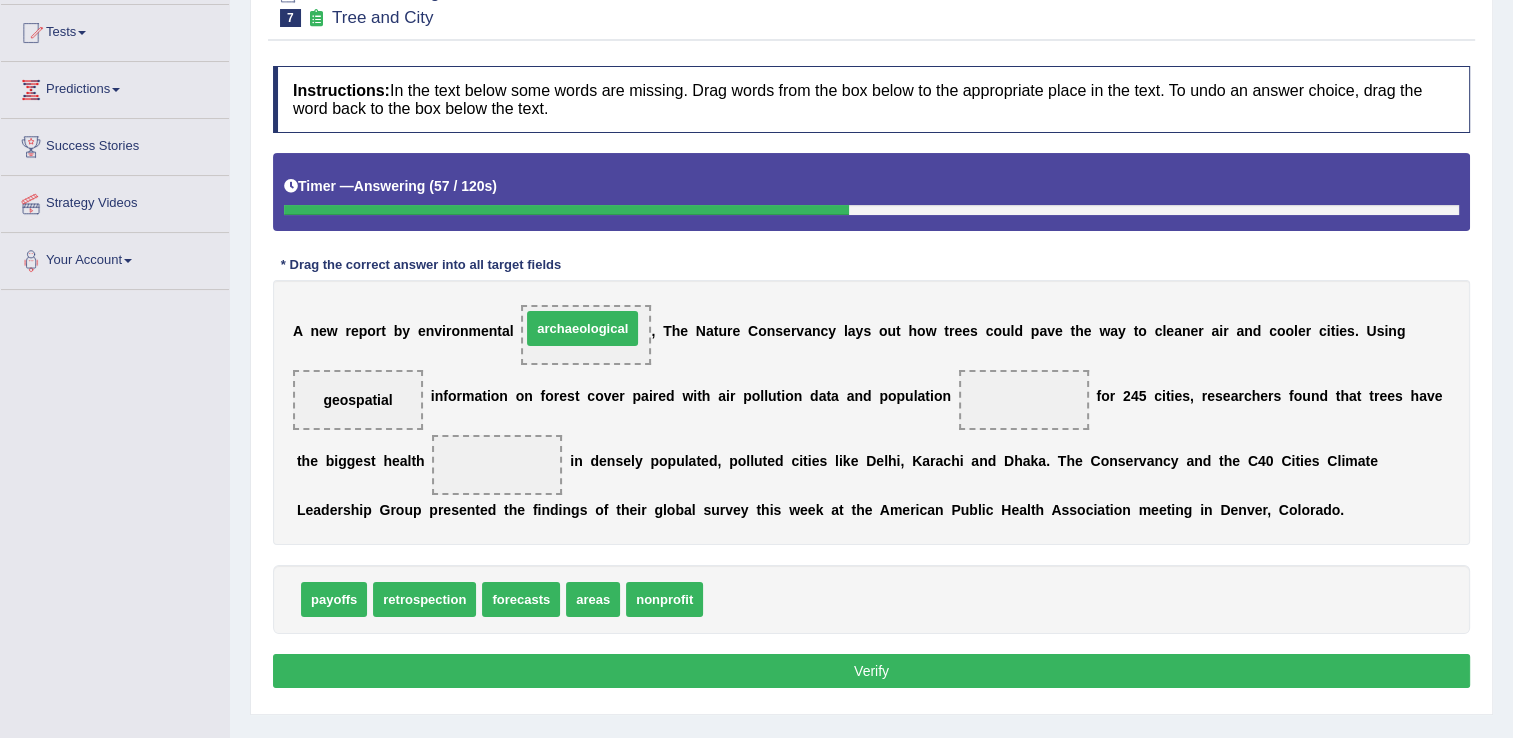 drag, startPoint x: 731, startPoint y: 602, endPoint x: 550, endPoint y: 333, distance: 324.22522 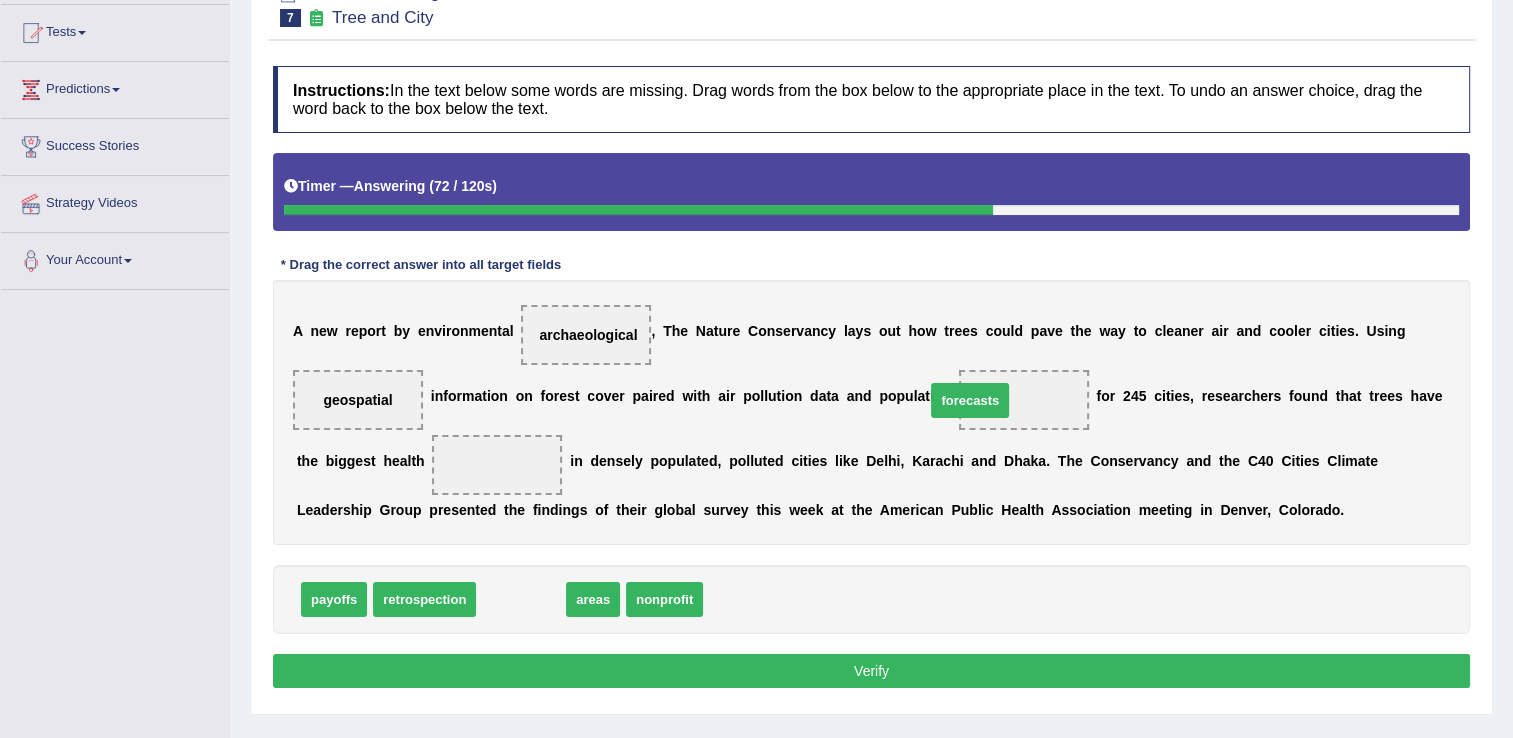 drag, startPoint x: 527, startPoint y: 594, endPoint x: 976, endPoint y: 395, distance: 491.1232 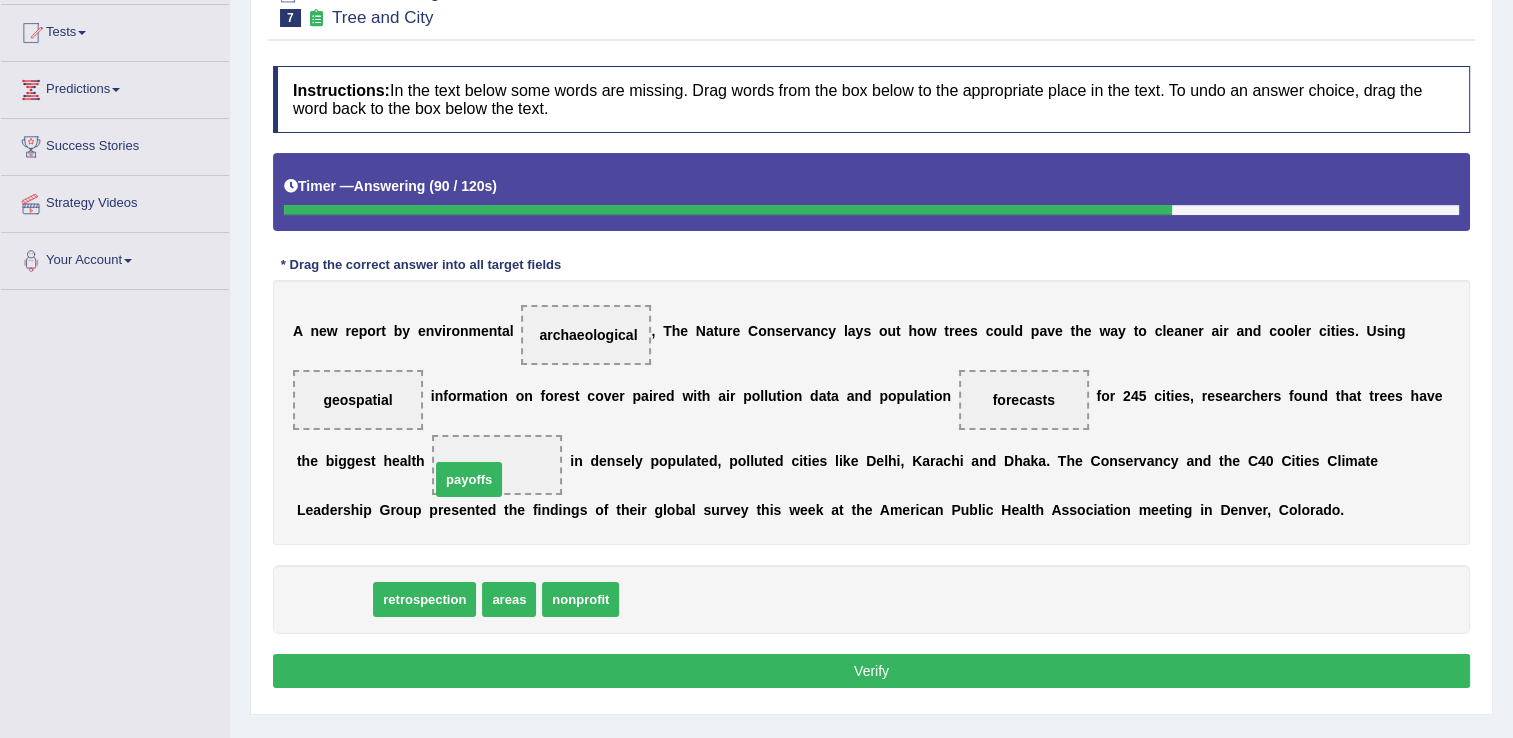 drag, startPoint x: 345, startPoint y: 604, endPoint x: 480, endPoint y: 484, distance: 180.62392 